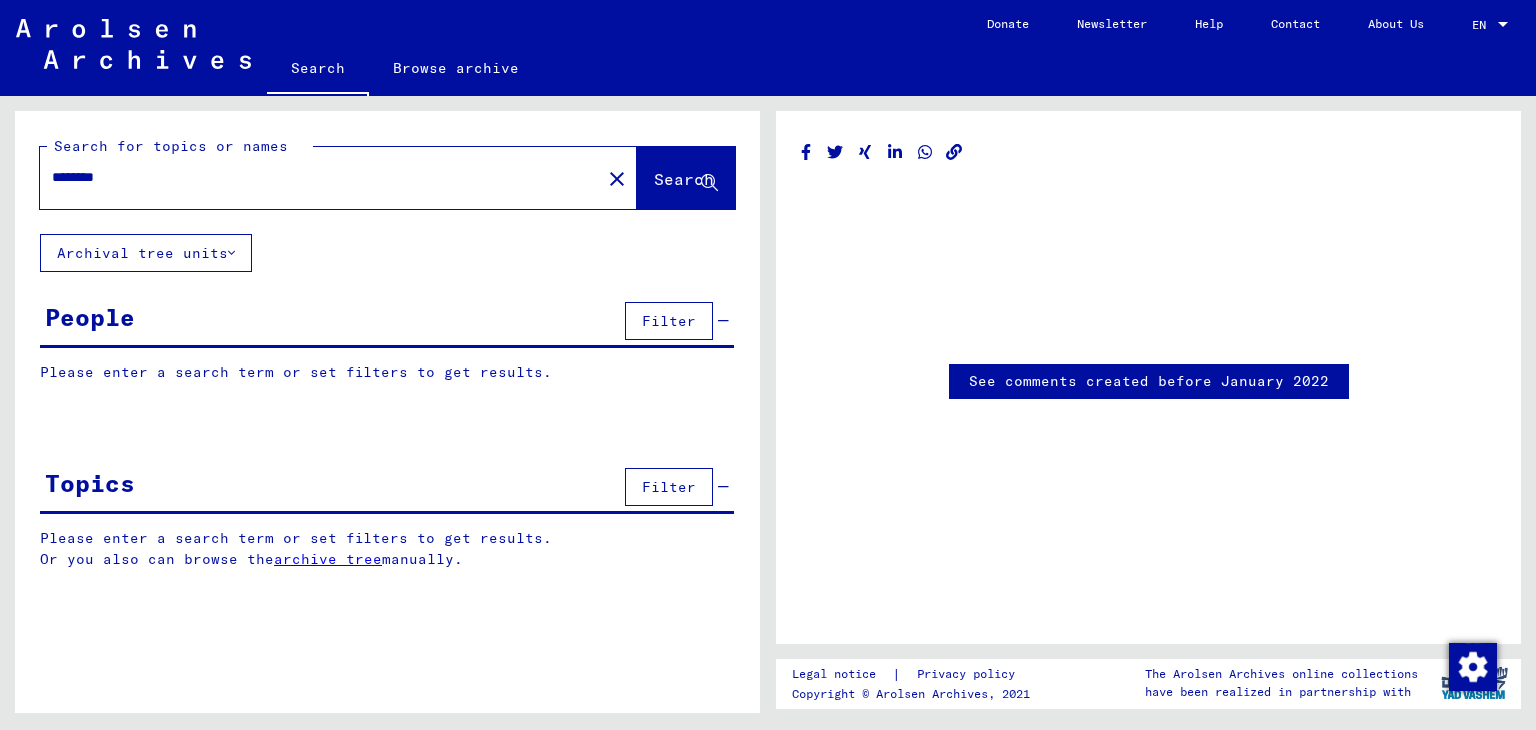scroll, scrollTop: 0, scrollLeft: 0, axis: both 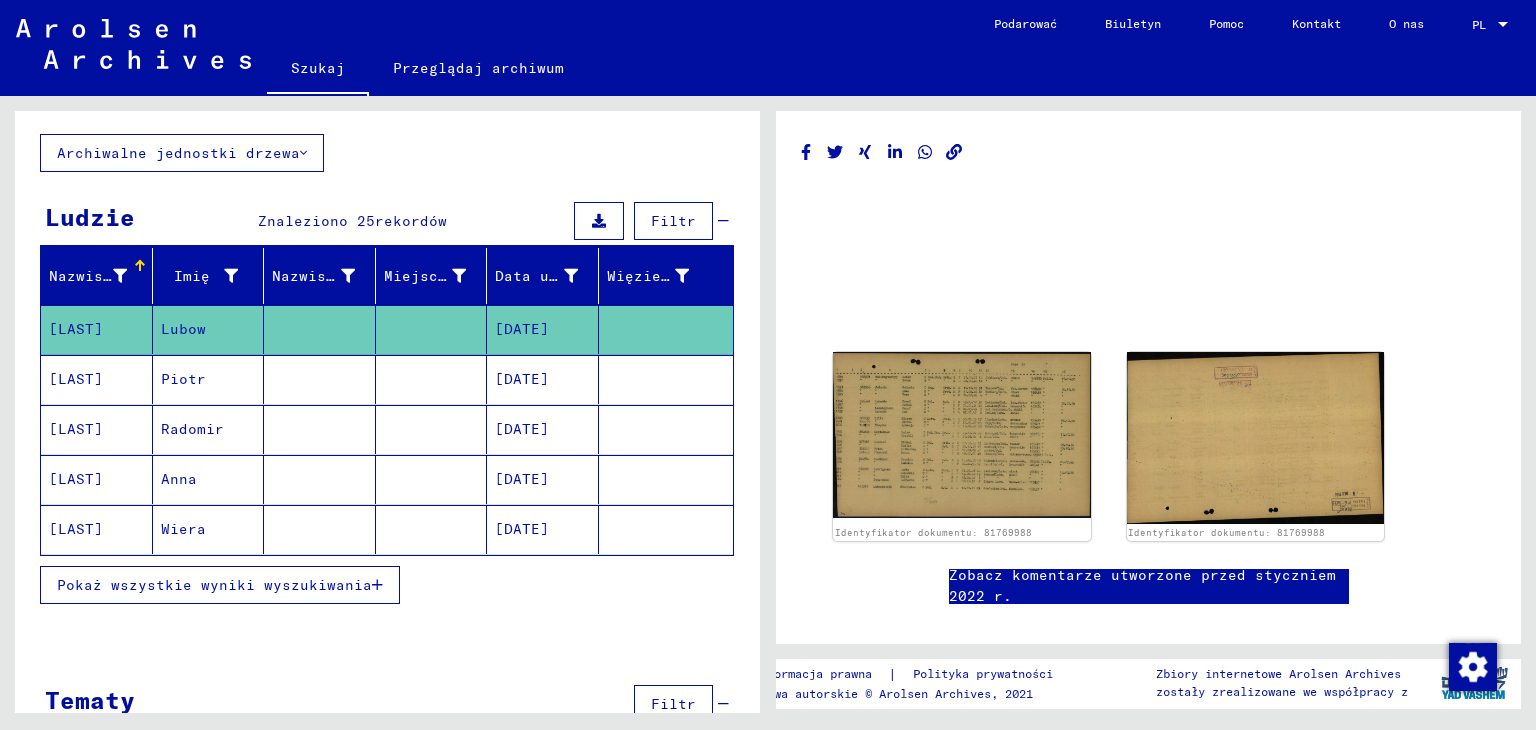 click on "Pokaż wszystkie wyniki wyszukiwania" at bounding box center [220, 585] 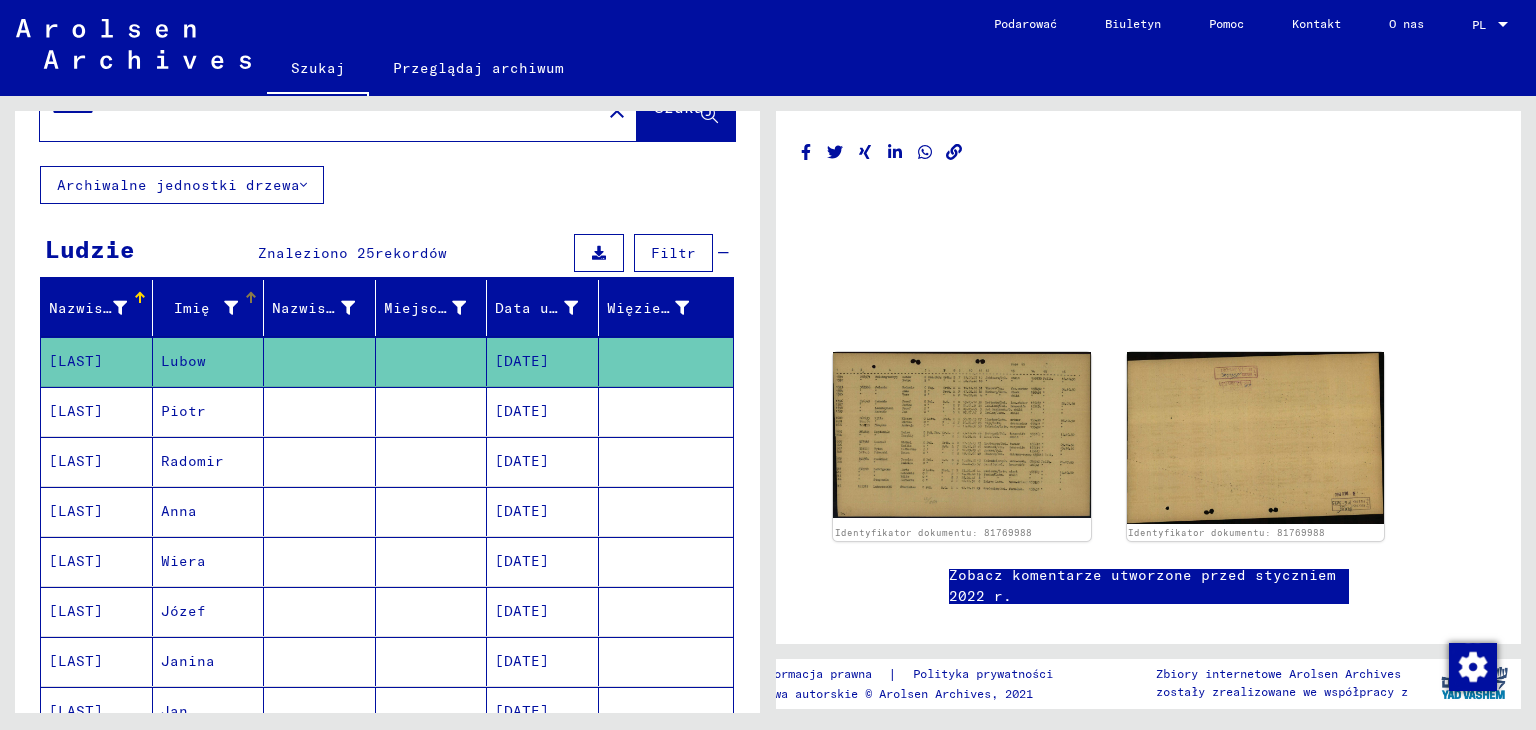 scroll, scrollTop: 0, scrollLeft: 0, axis: both 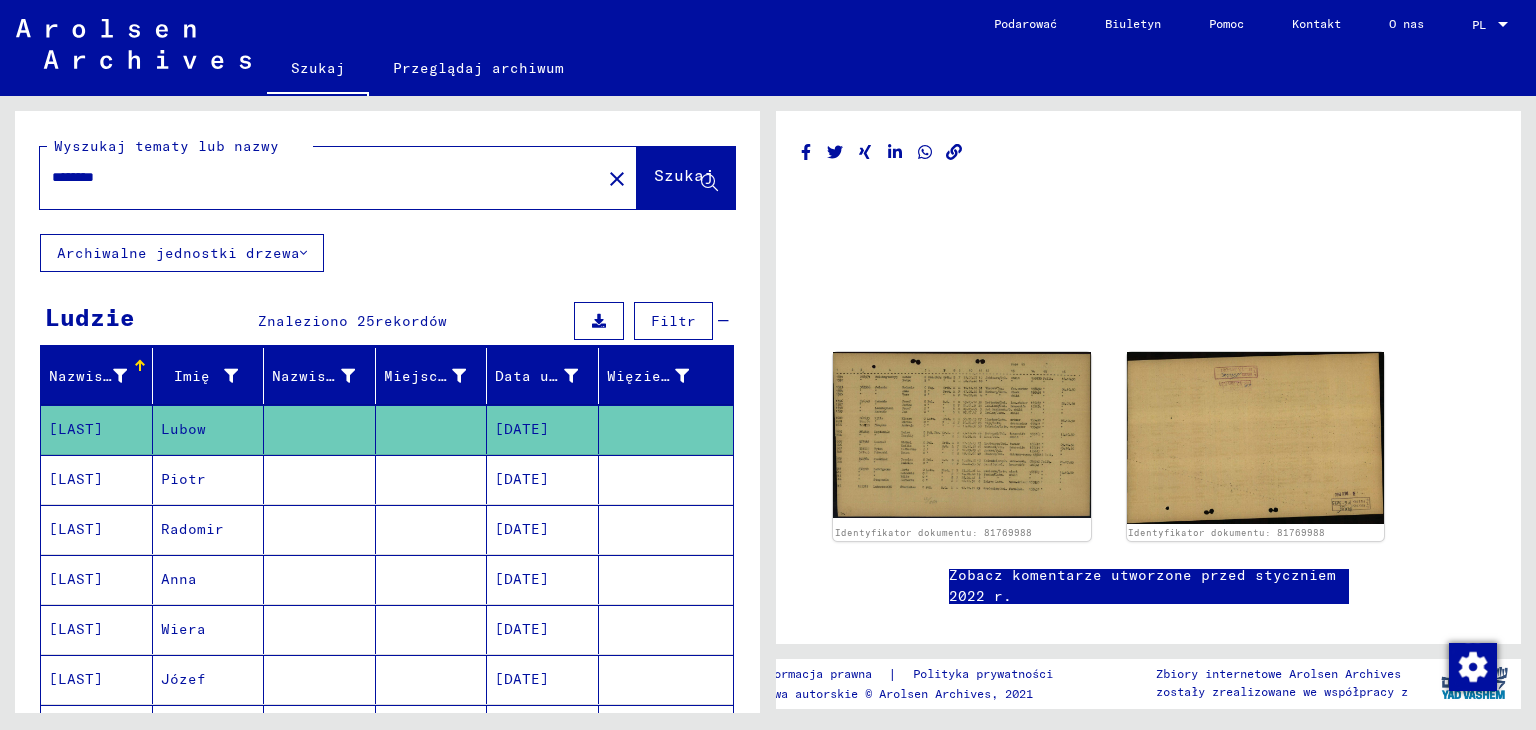 drag, startPoint x: 247, startPoint y: 168, endPoint x: 0, endPoint y: 190, distance: 247.97783 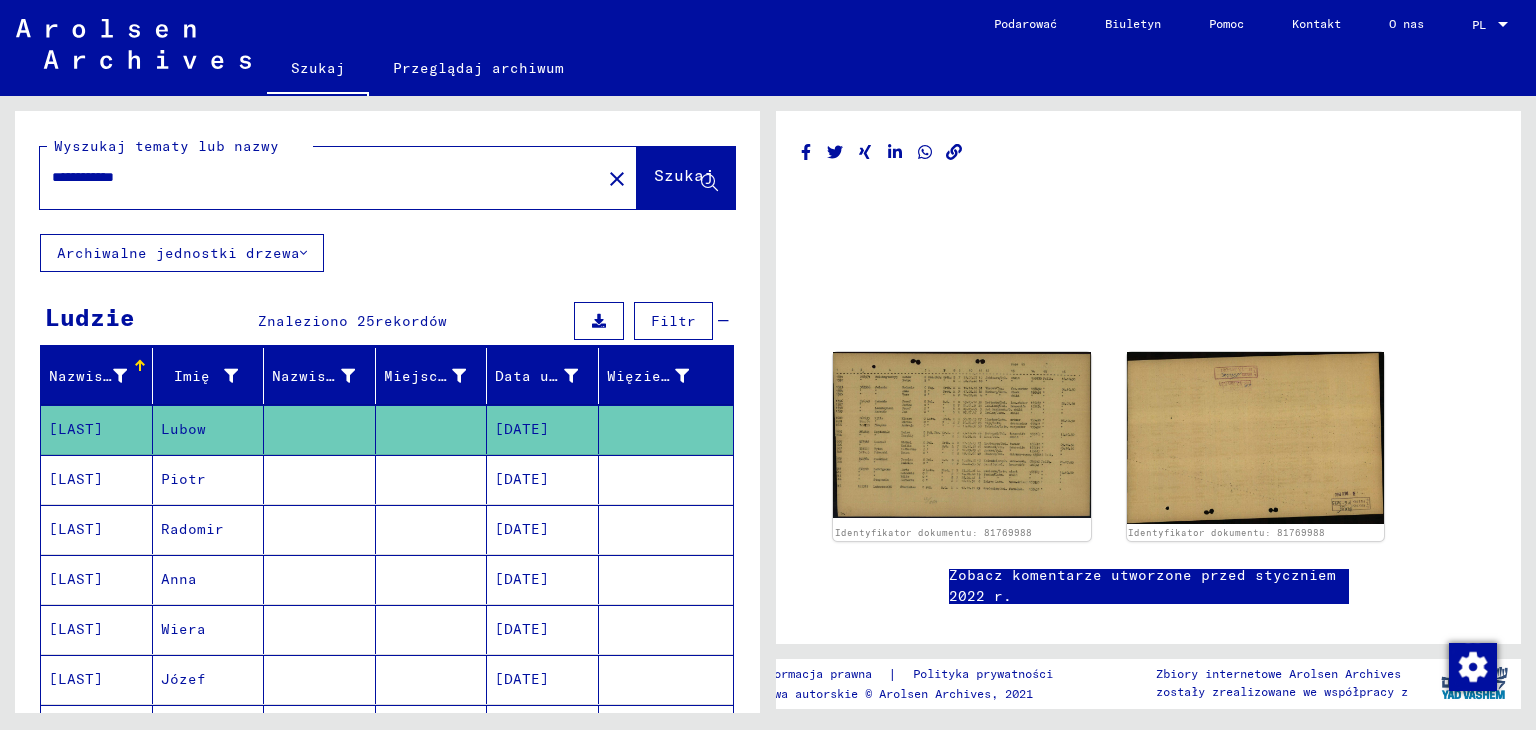 type on "**********" 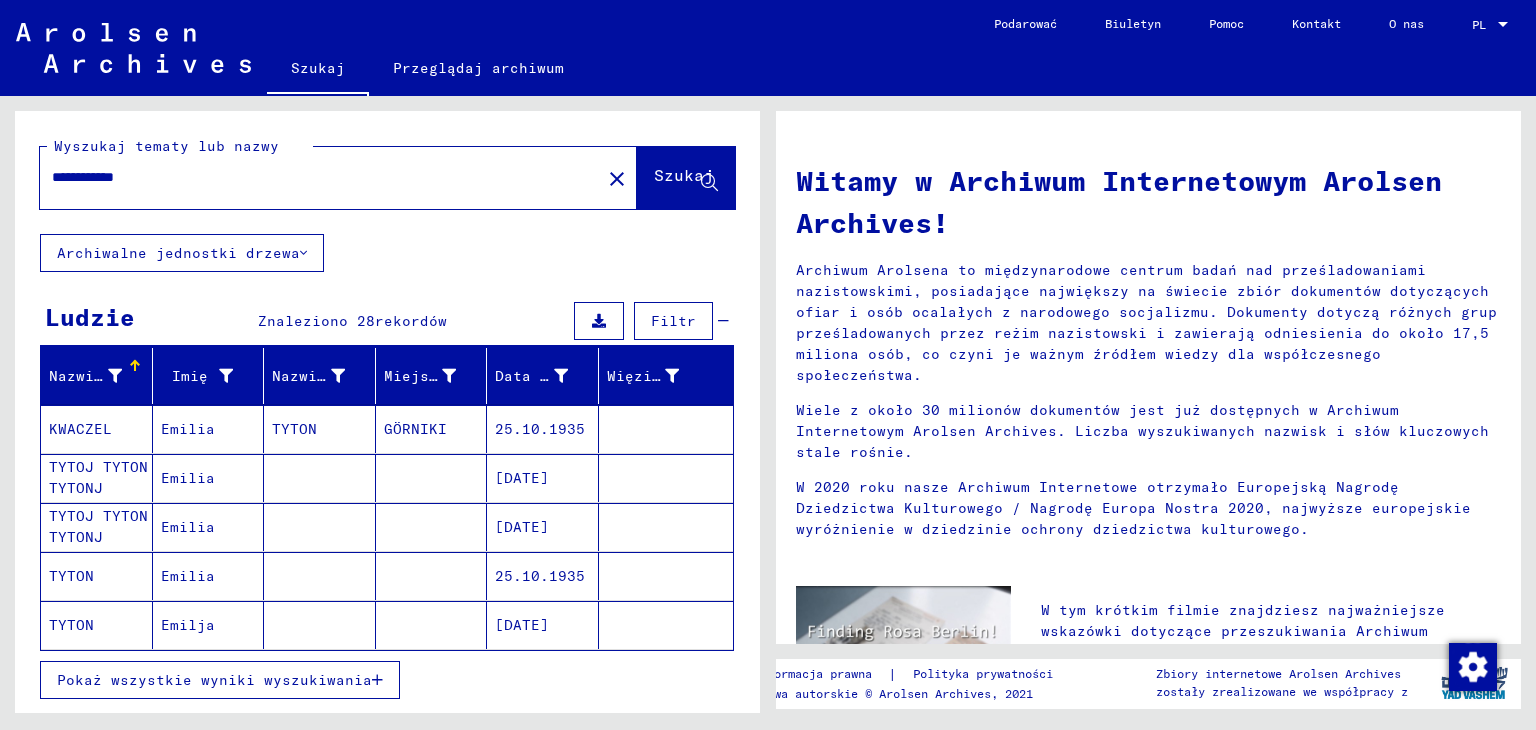 drag, startPoint x: 455, startPoint y: 425, endPoint x: 328, endPoint y: 428, distance: 127.03543 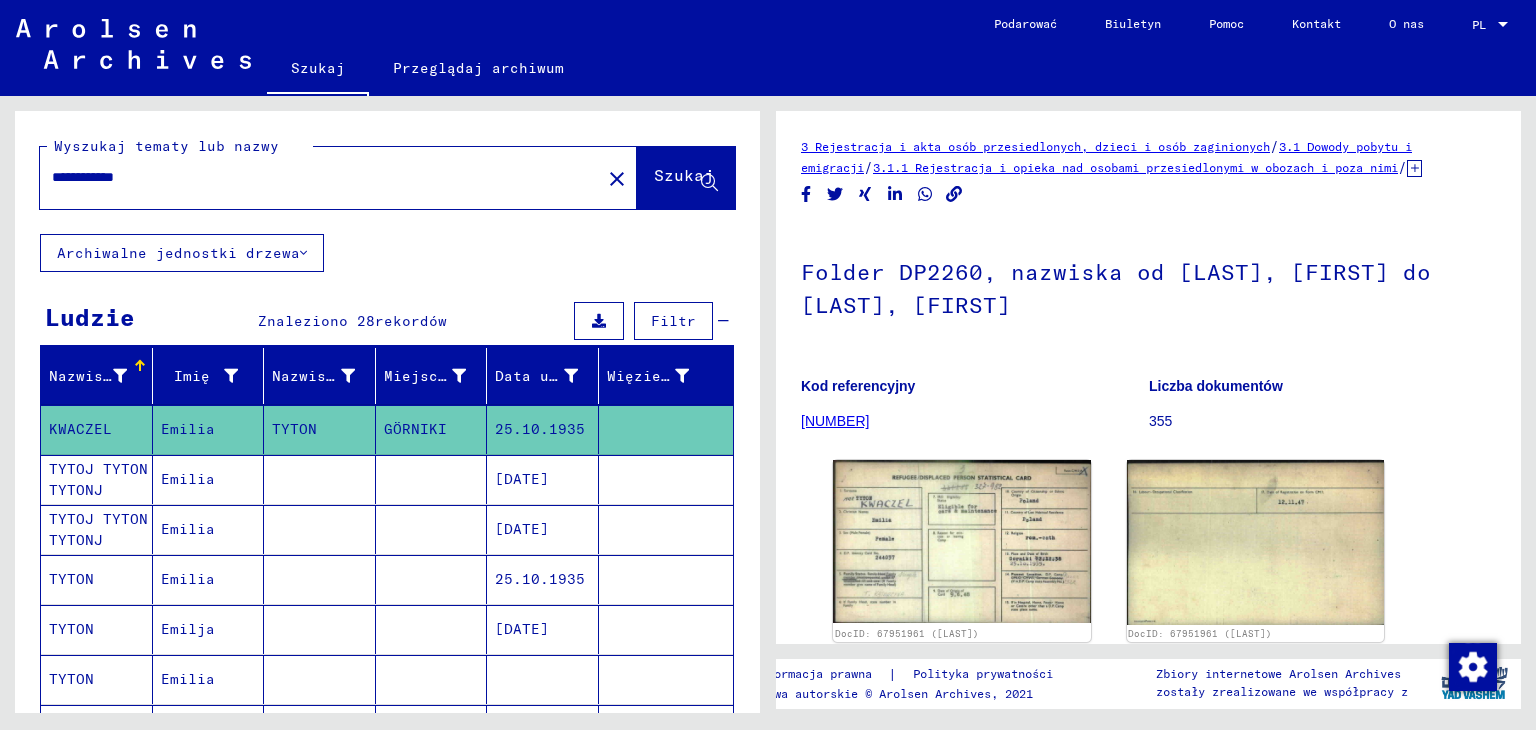 scroll, scrollTop: 0, scrollLeft: 0, axis: both 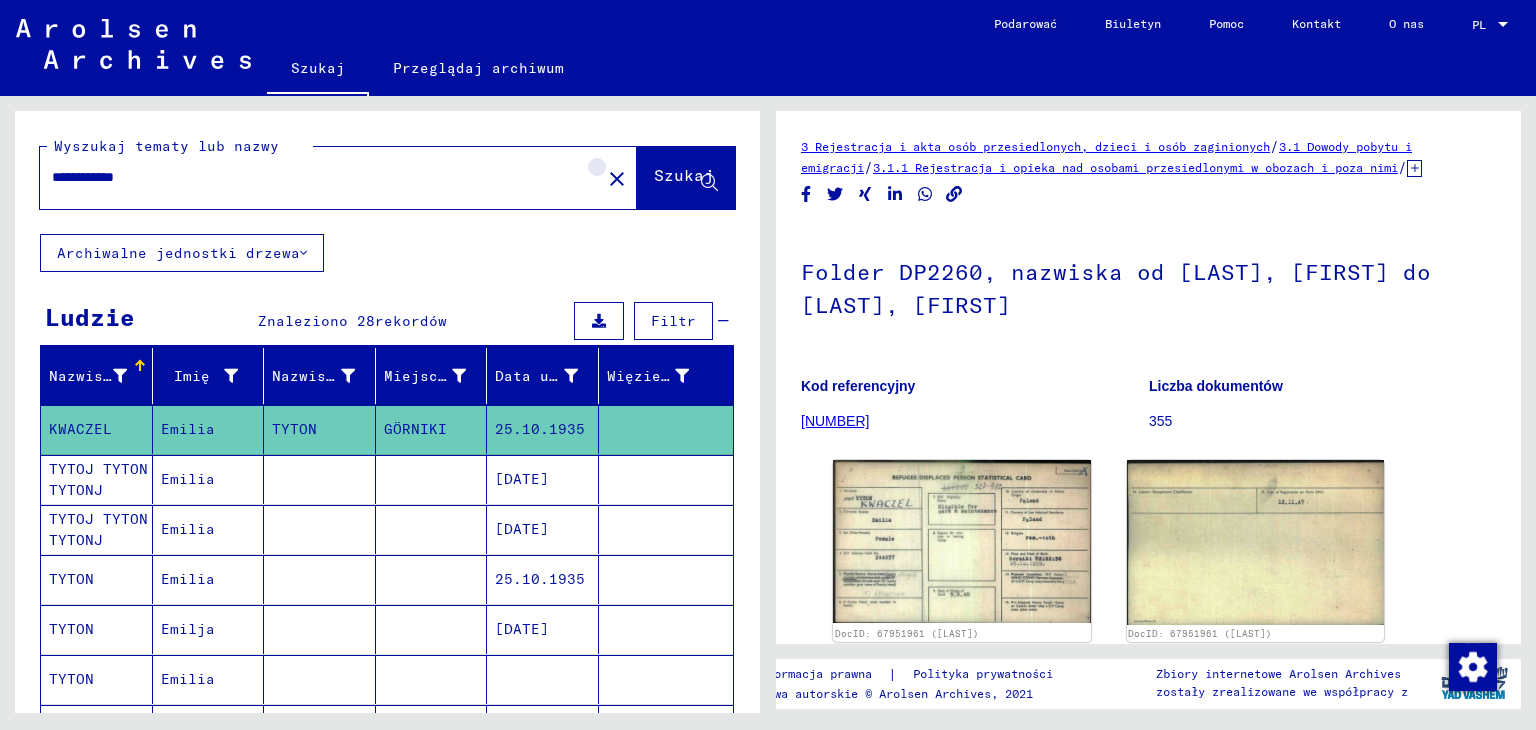 click on "close" 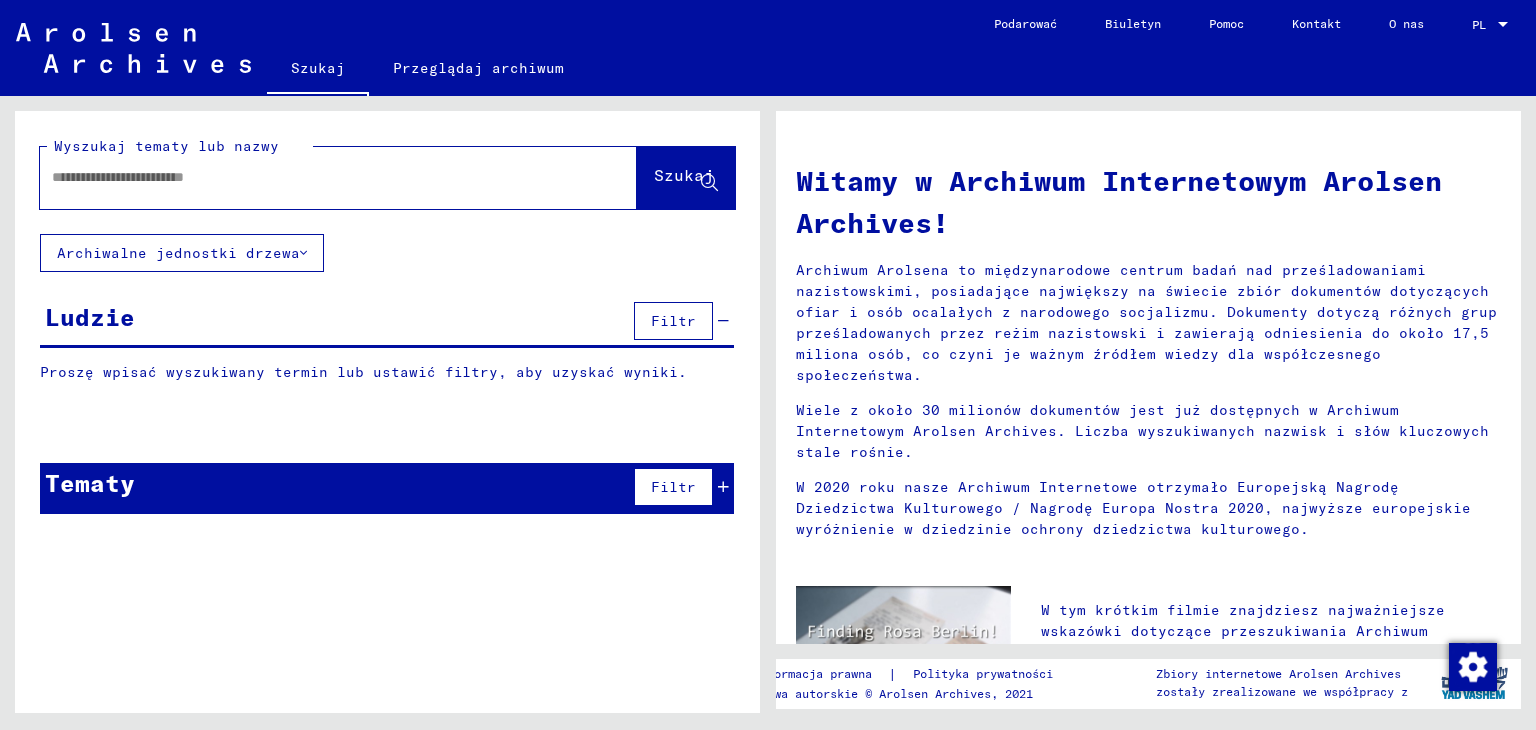 click 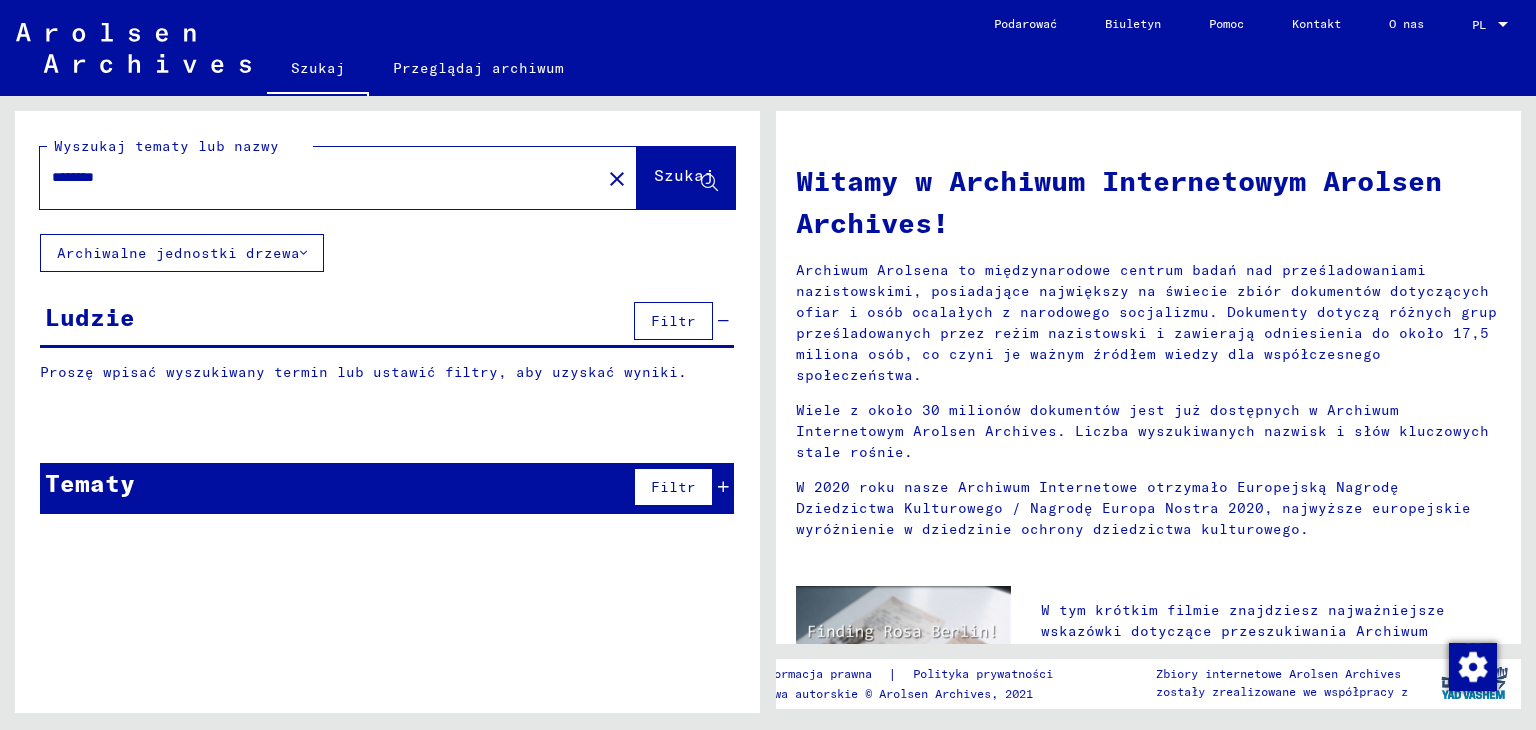 type on "*******" 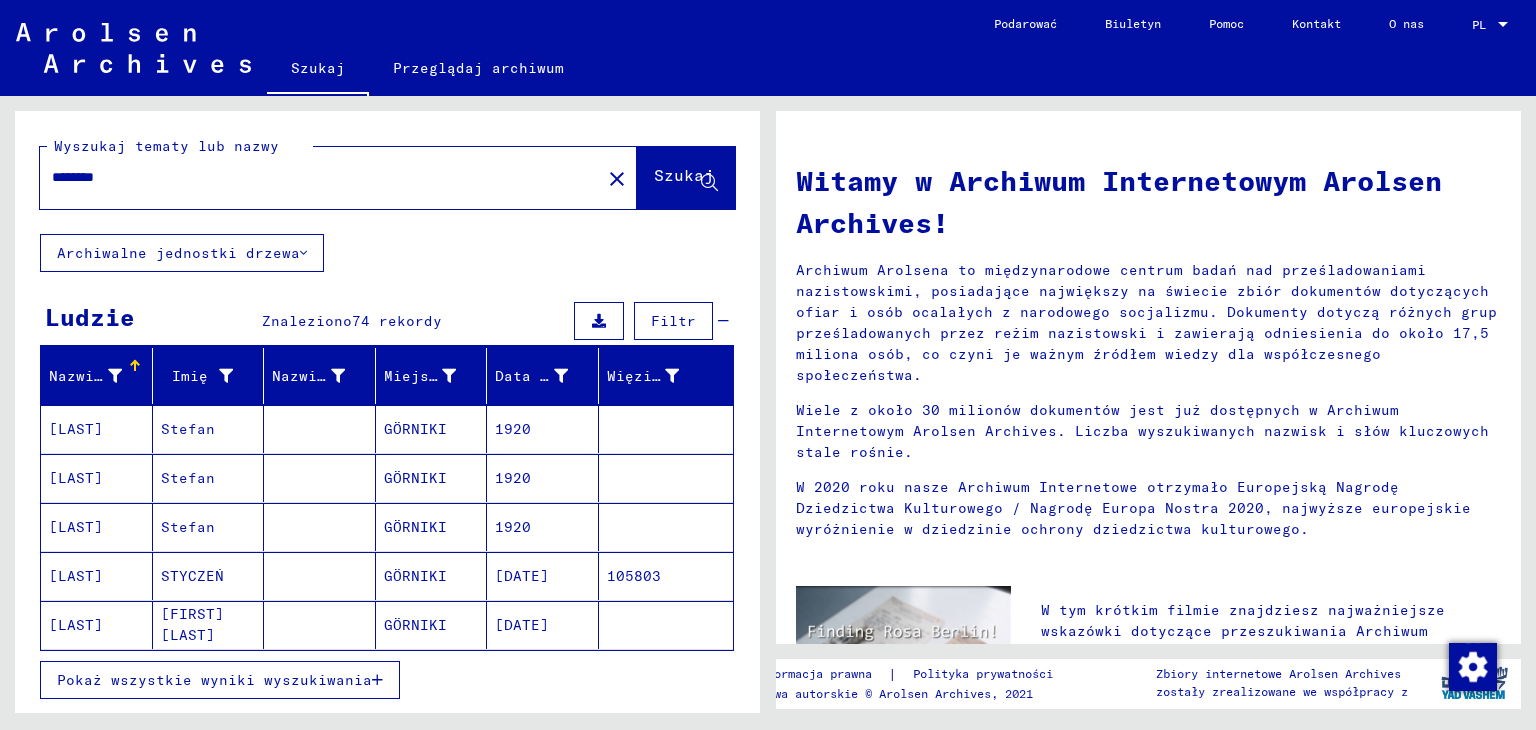 scroll, scrollTop: 100, scrollLeft: 0, axis: vertical 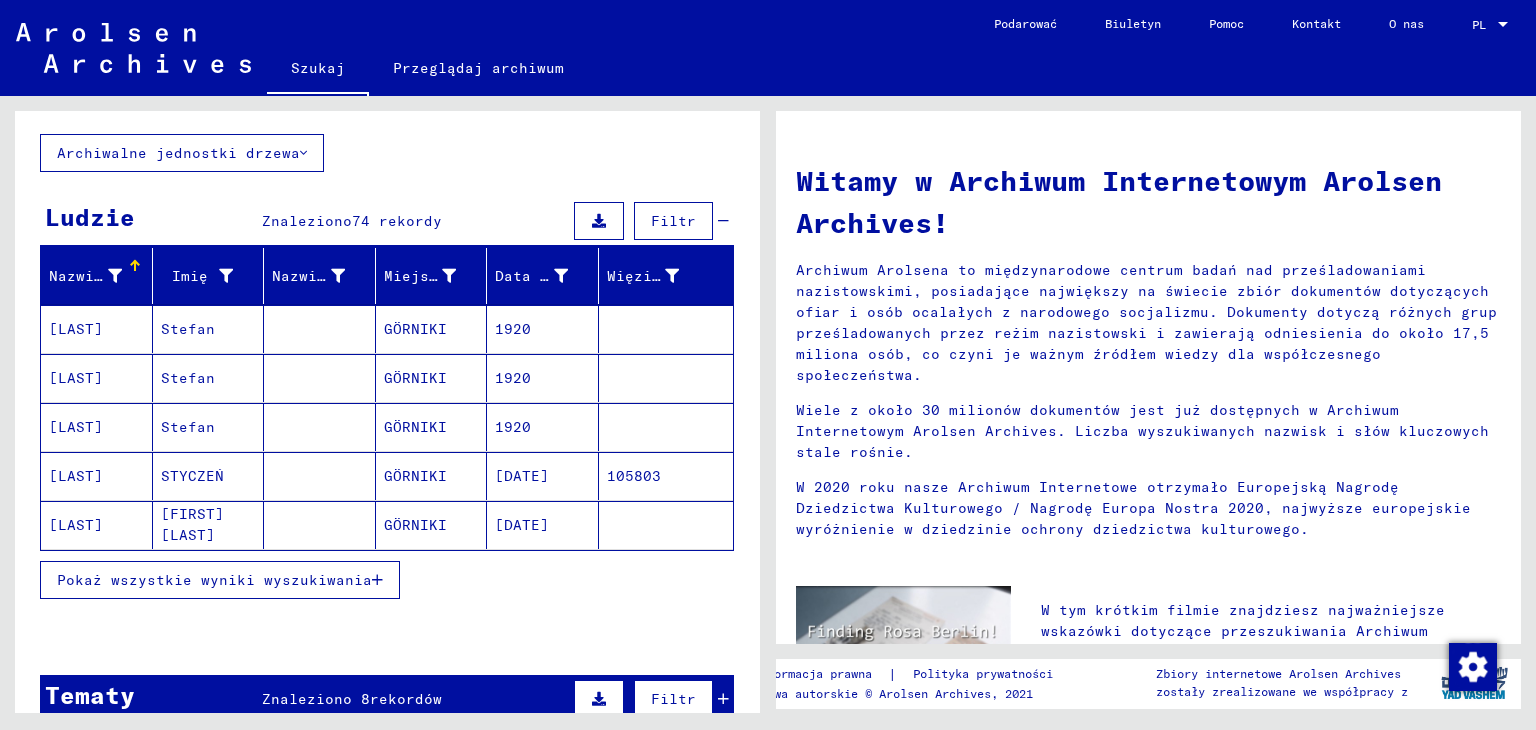click on "Pokaż wszystkie wyniki wyszukiwania" at bounding box center (214, 580) 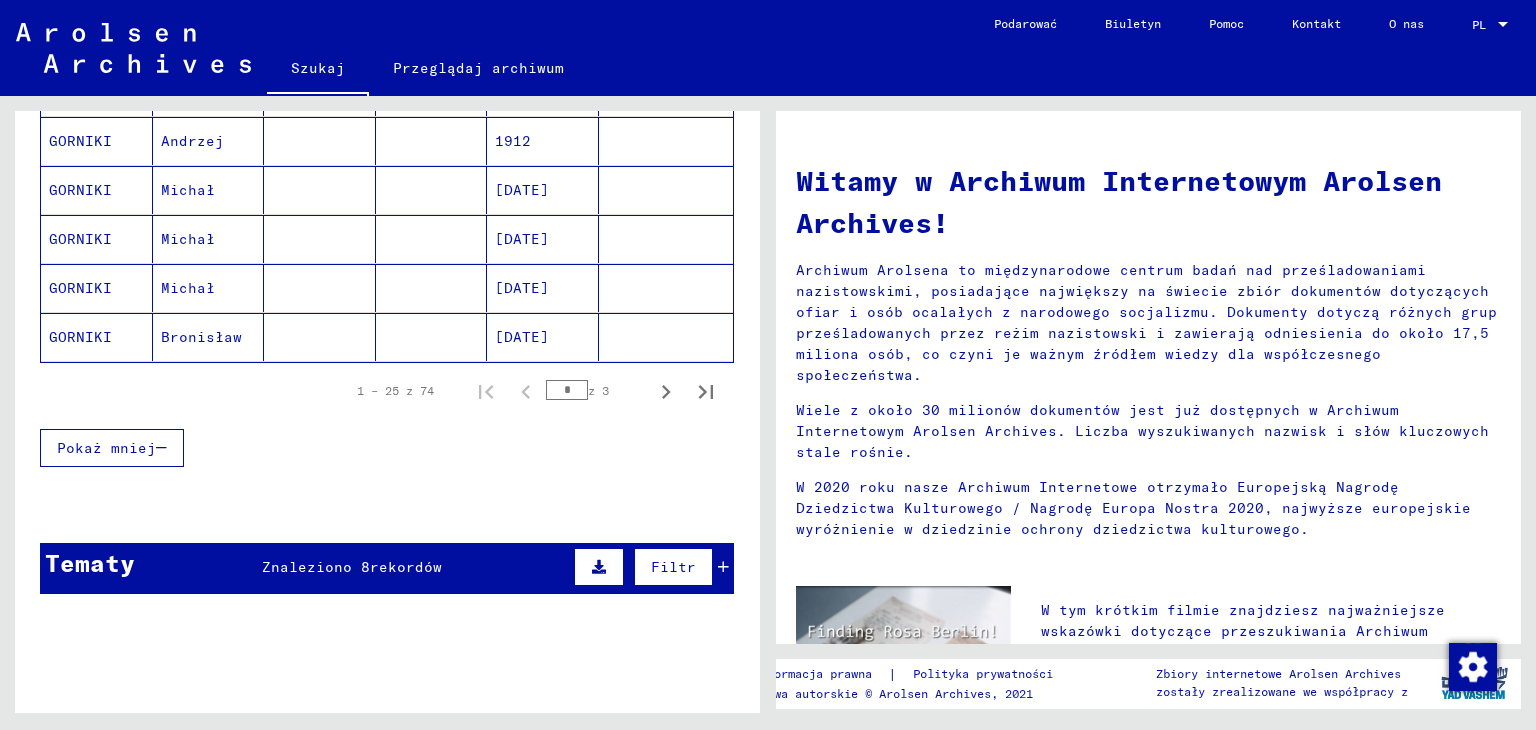 scroll, scrollTop: 1300, scrollLeft: 0, axis: vertical 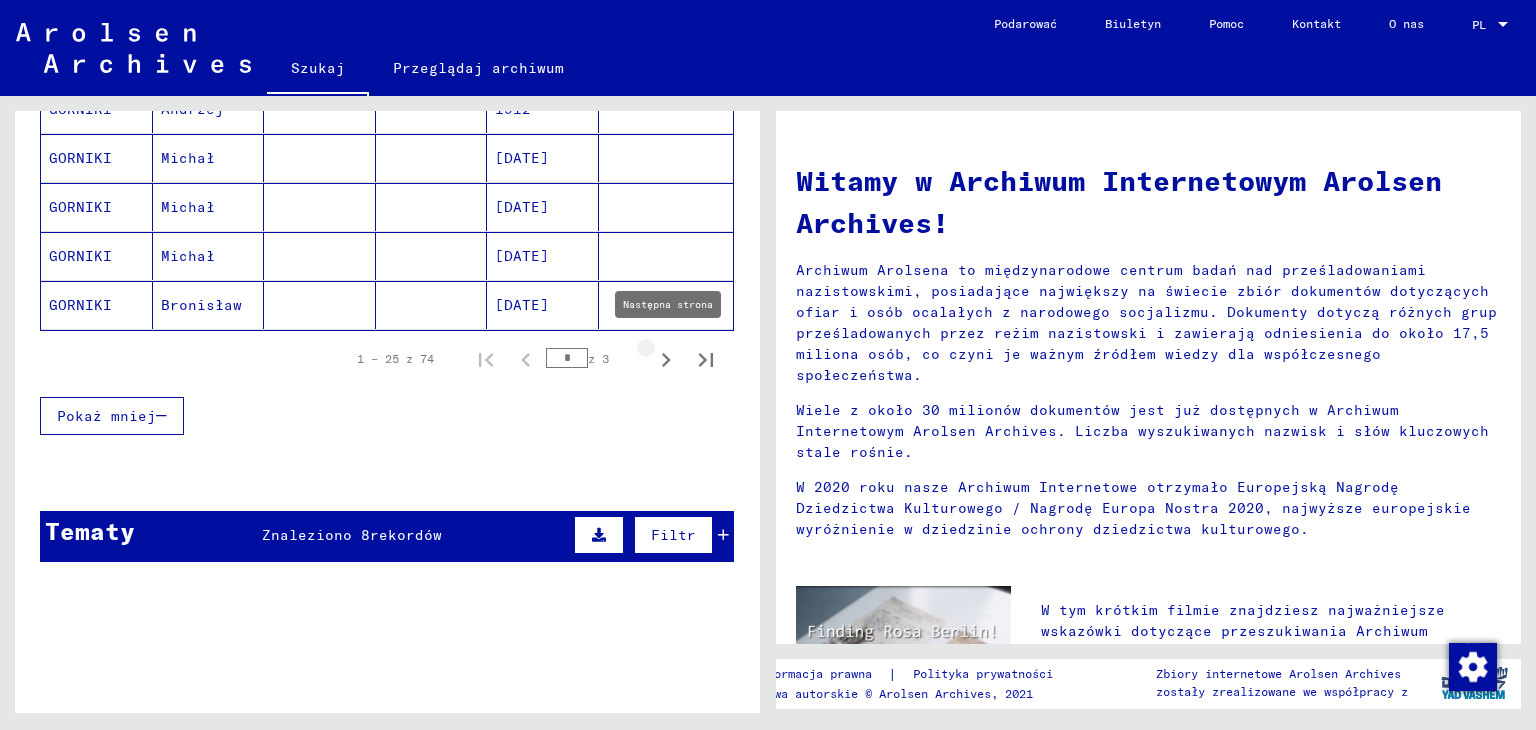 click 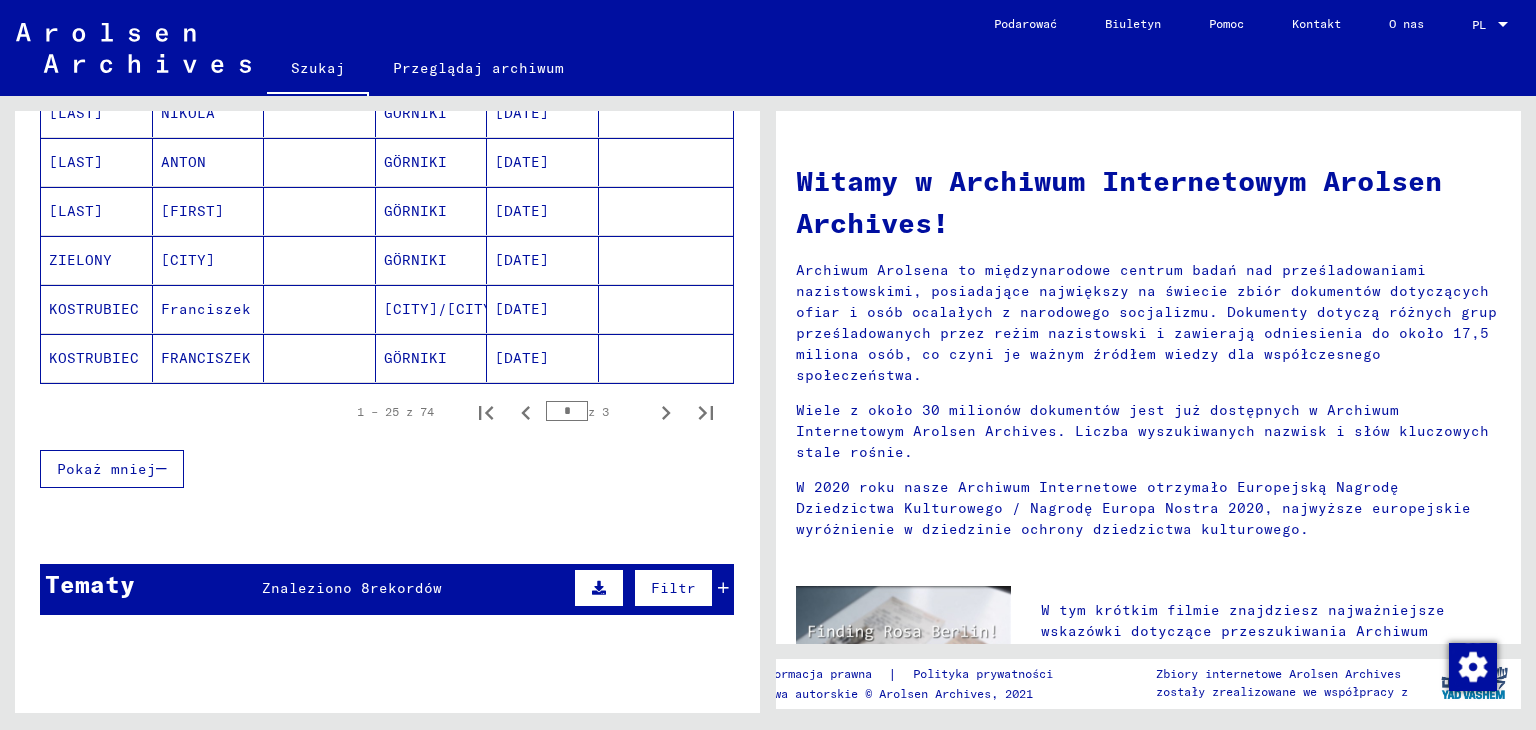 scroll, scrollTop: 1300, scrollLeft: 0, axis: vertical 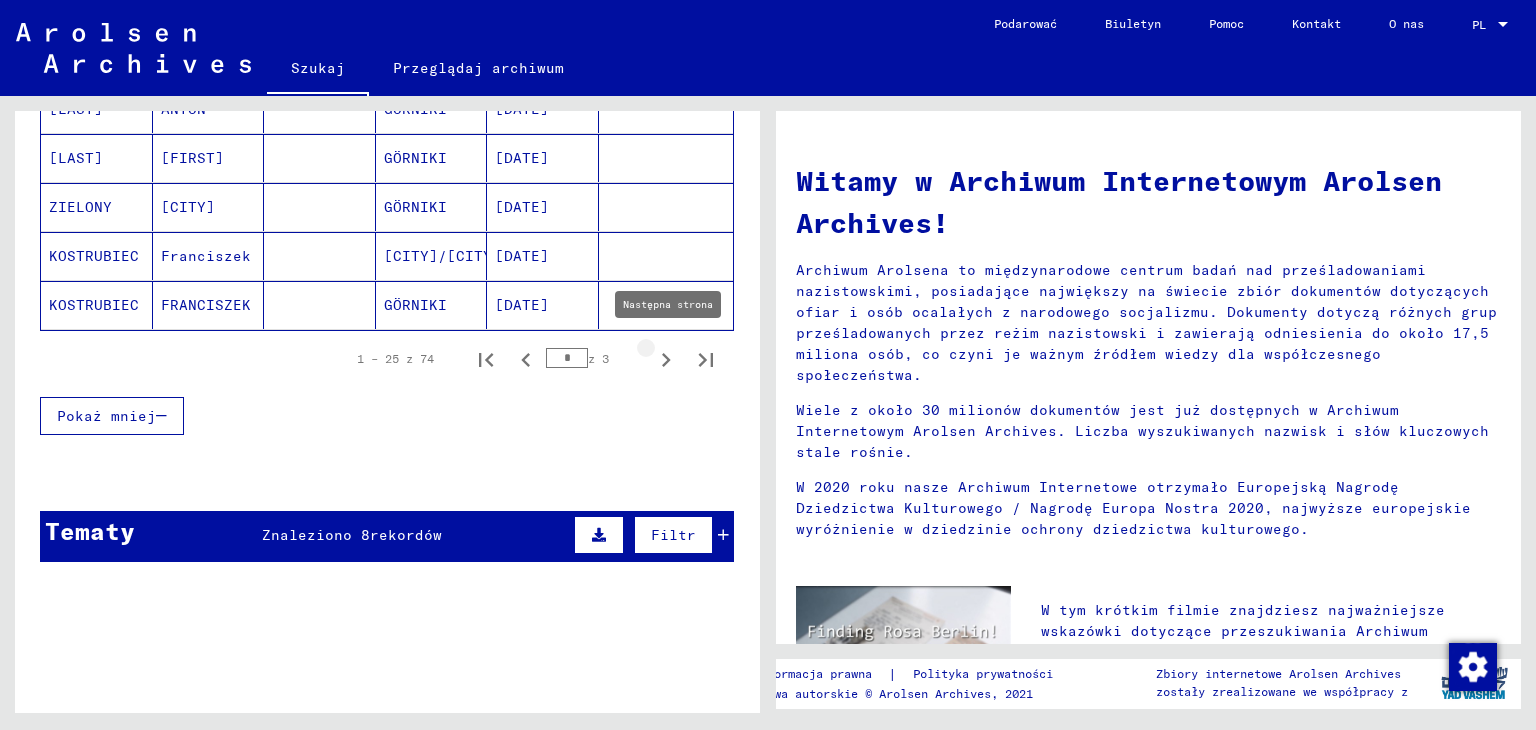 click 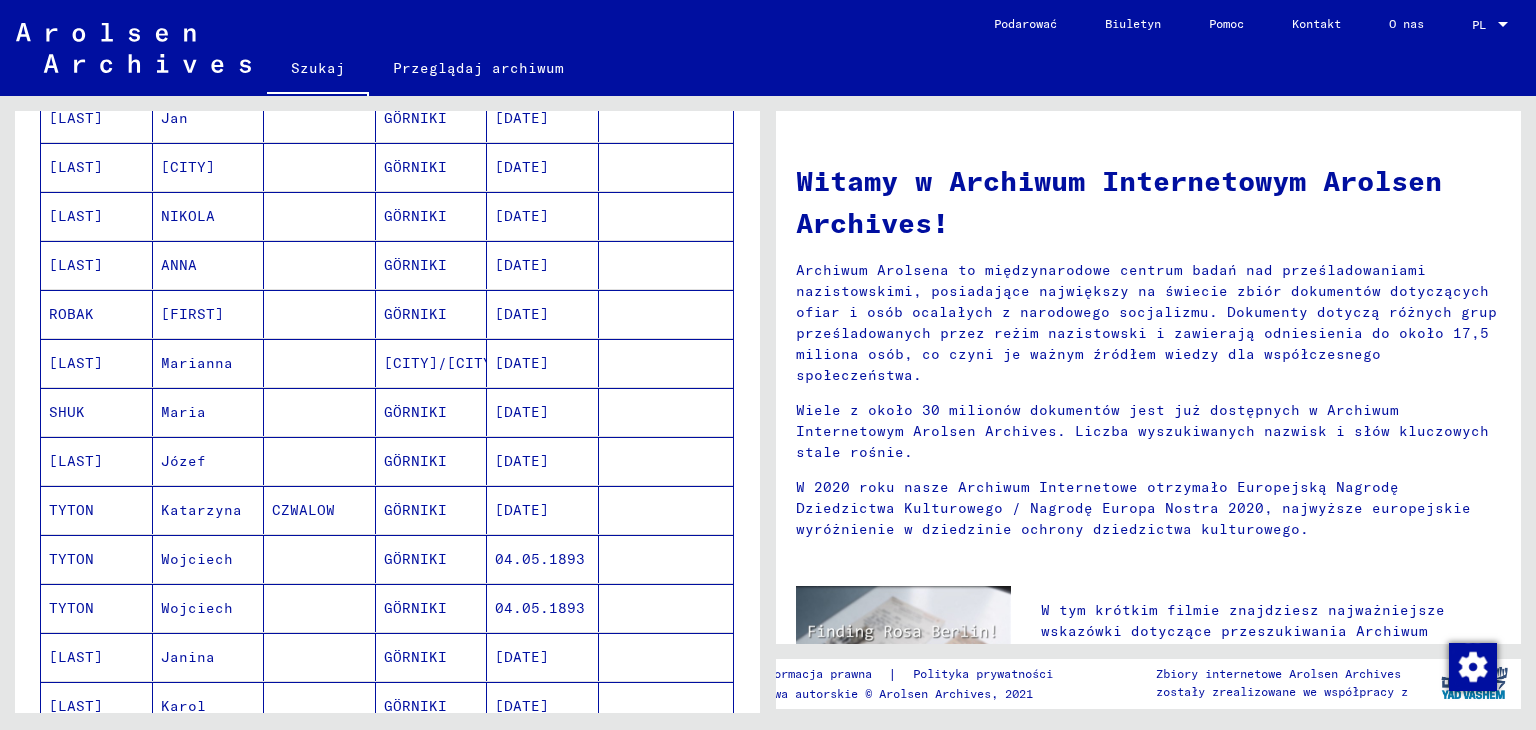 scroll, scrollTop: 800, scrollLeft: 0, axis: vertical 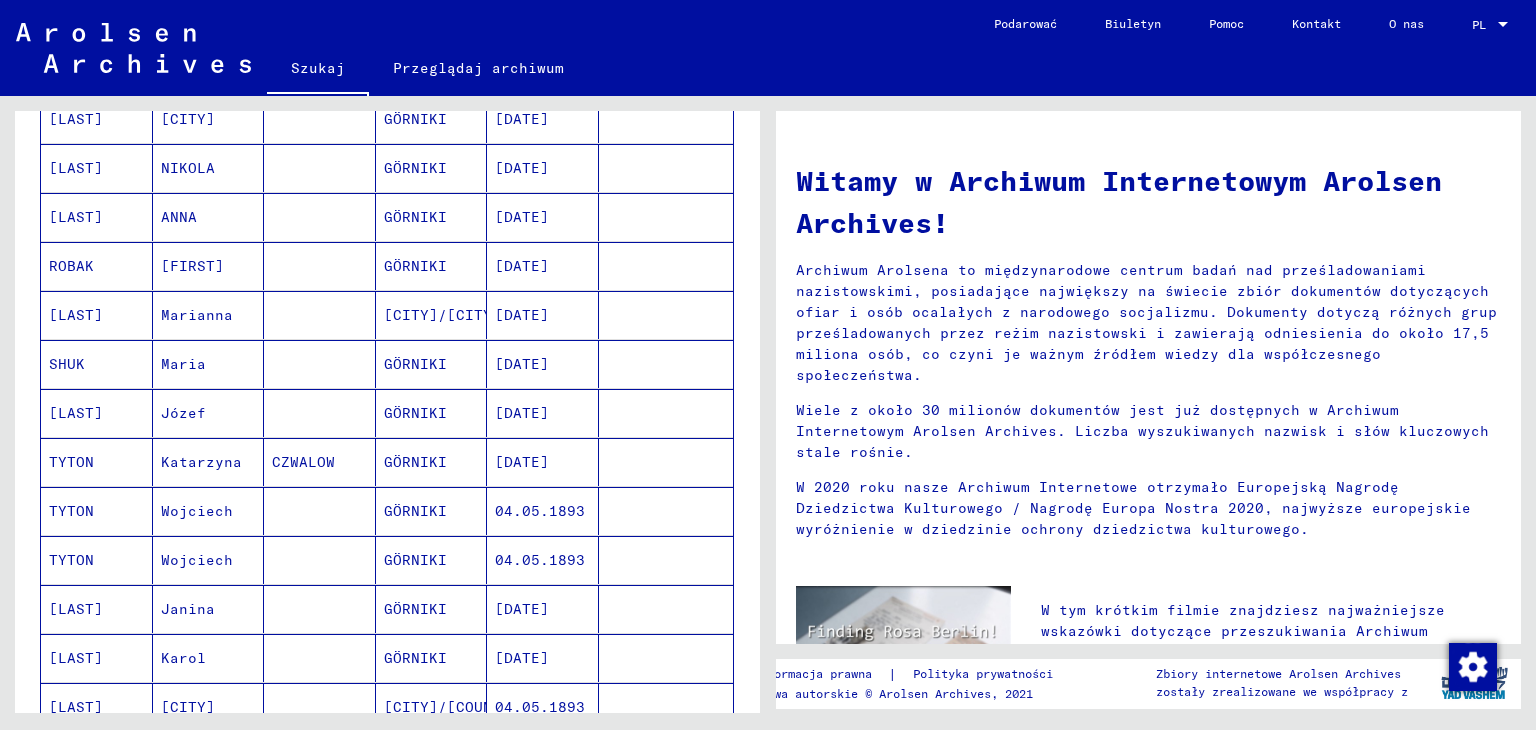 drag, startPoint x: 90, startPoint y: 405, endPoint x: 128, endPoint y: 417, distance: 39.849716 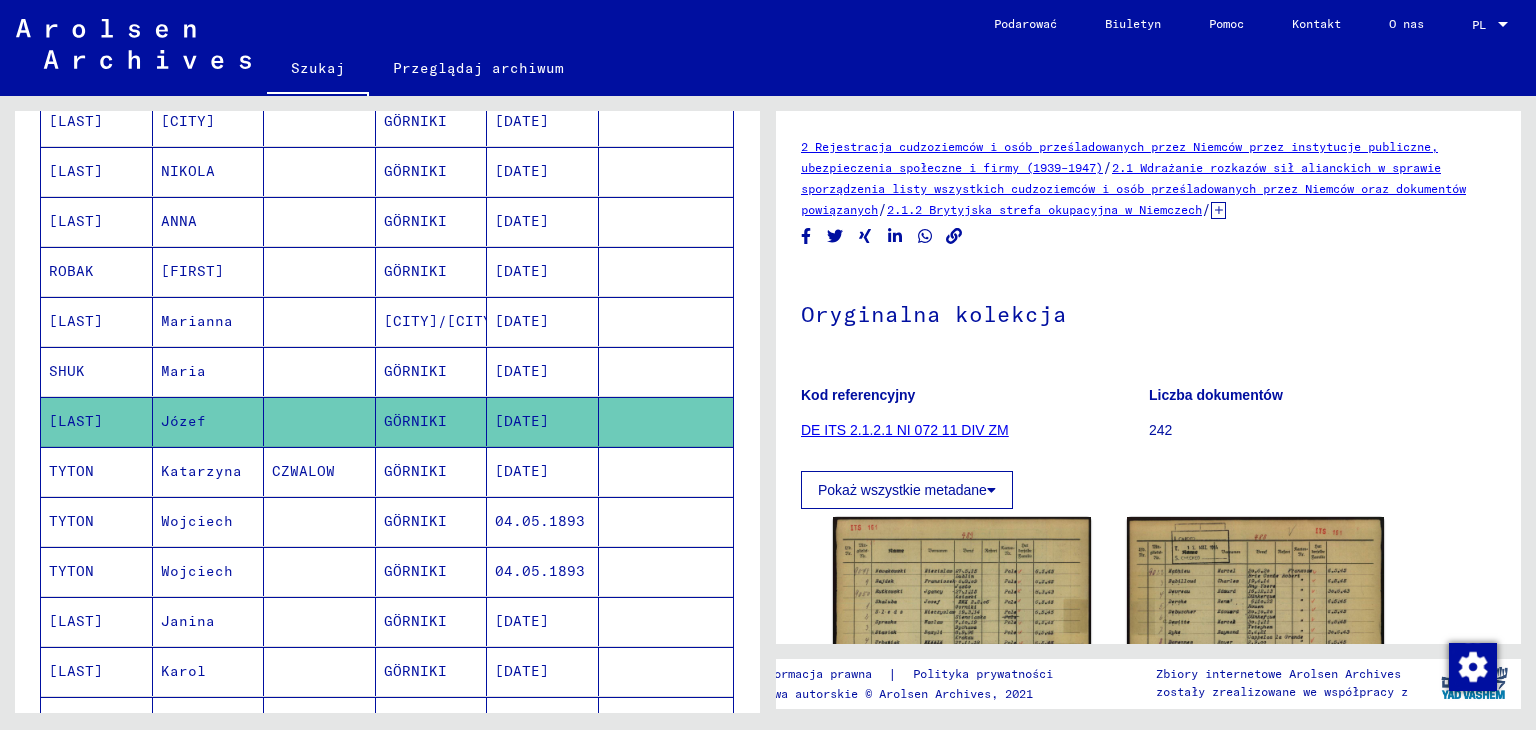 scroll, scrollTop: 0, scrollLeft: 0, axis: both 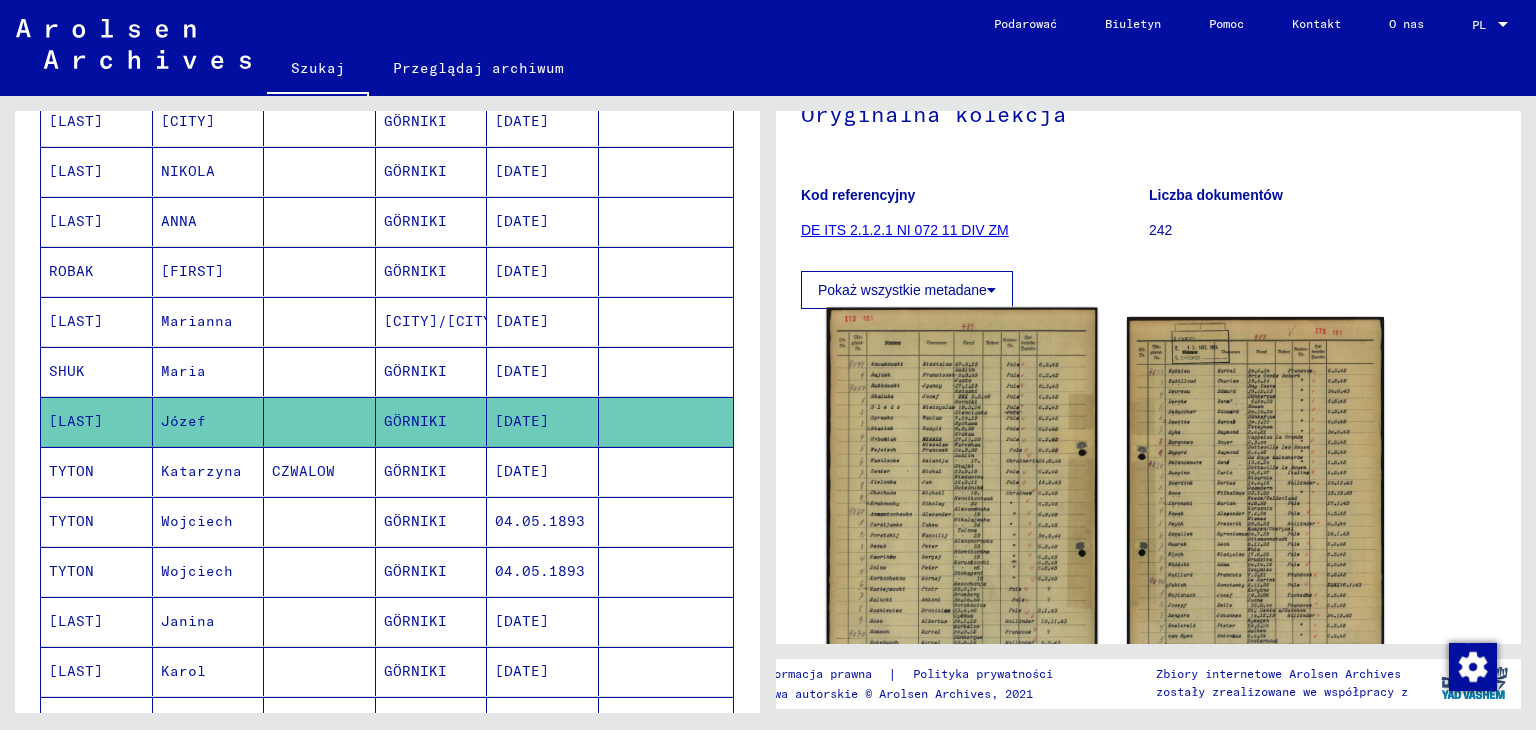 click 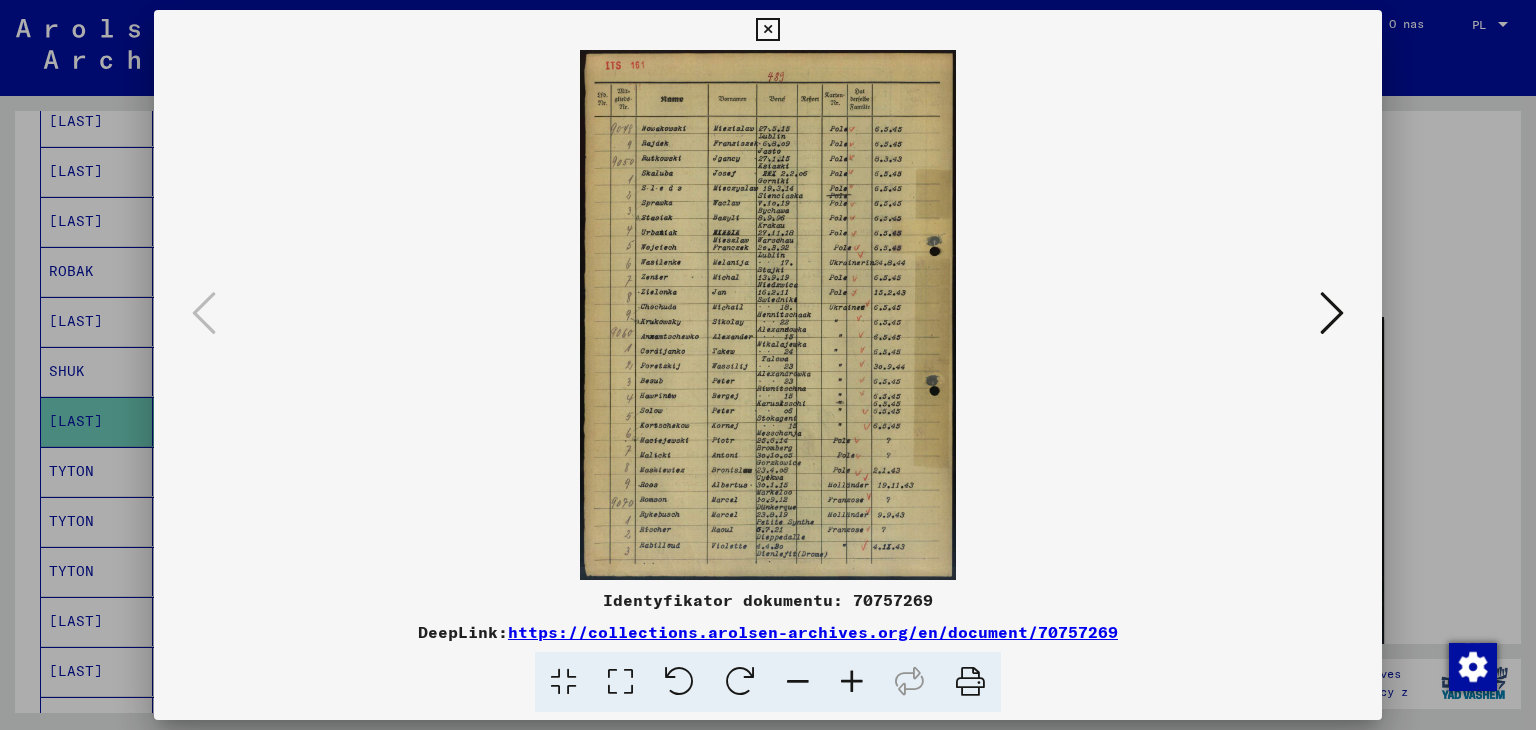 click at bounding box center (768, 315) 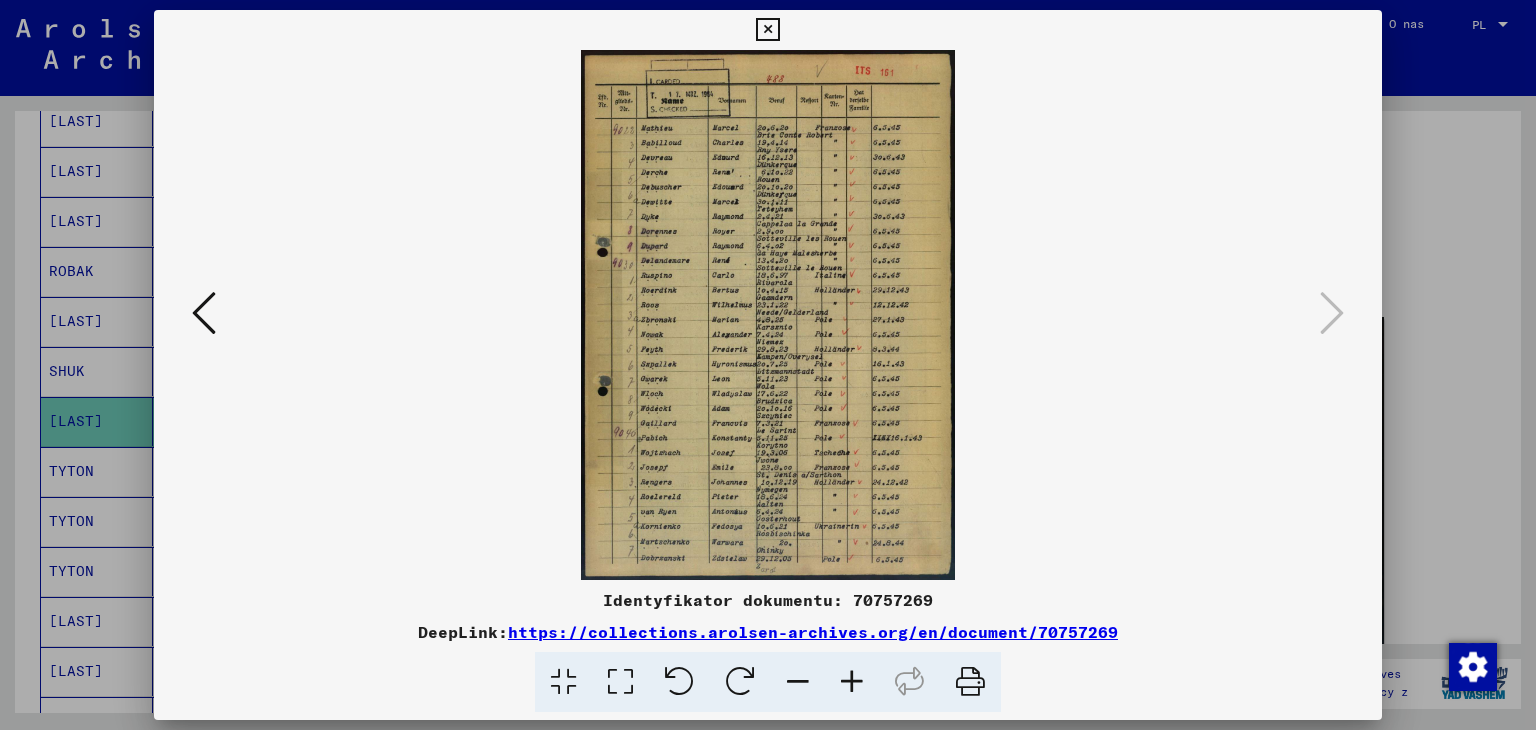 click at bounding box center (204, 314) 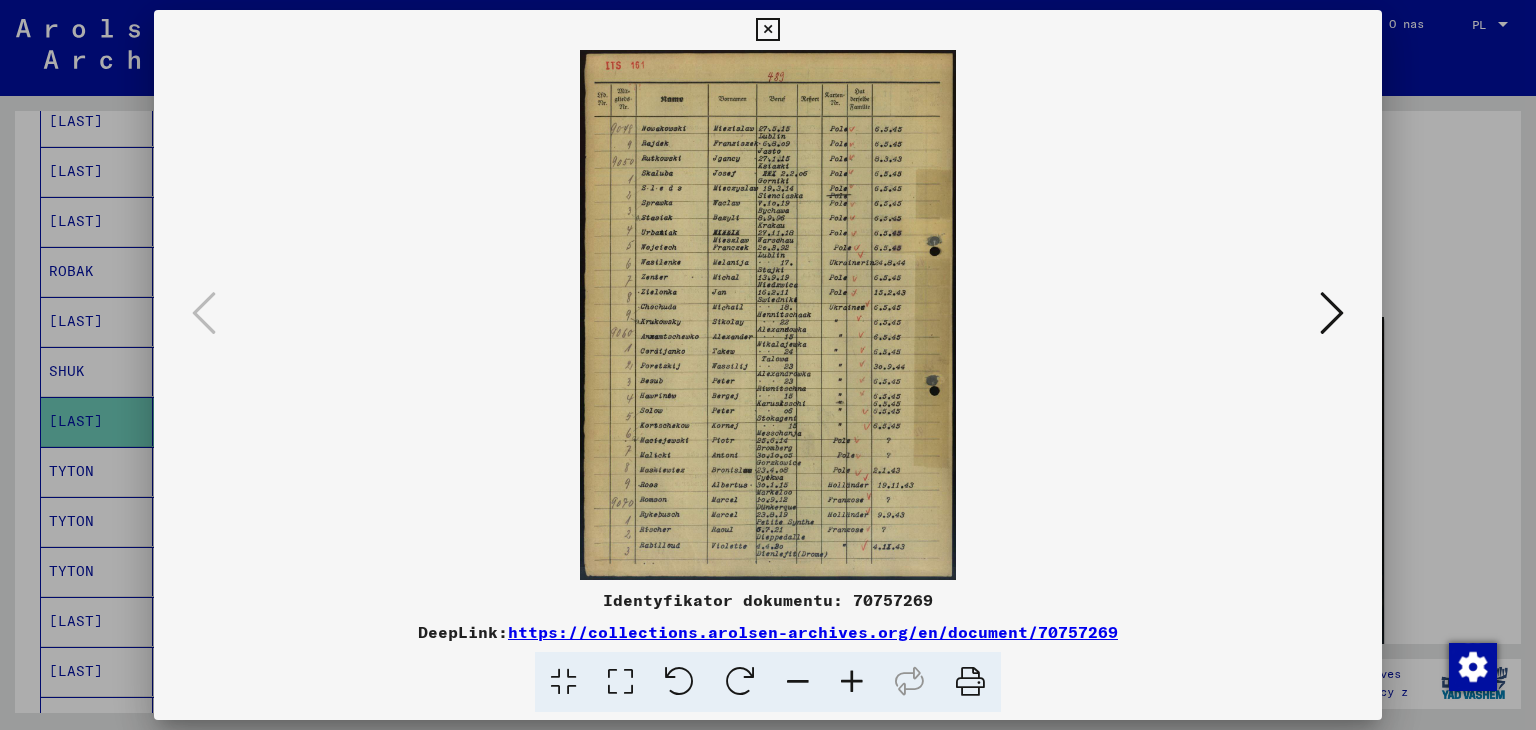 click at bounding box center (767, 30) 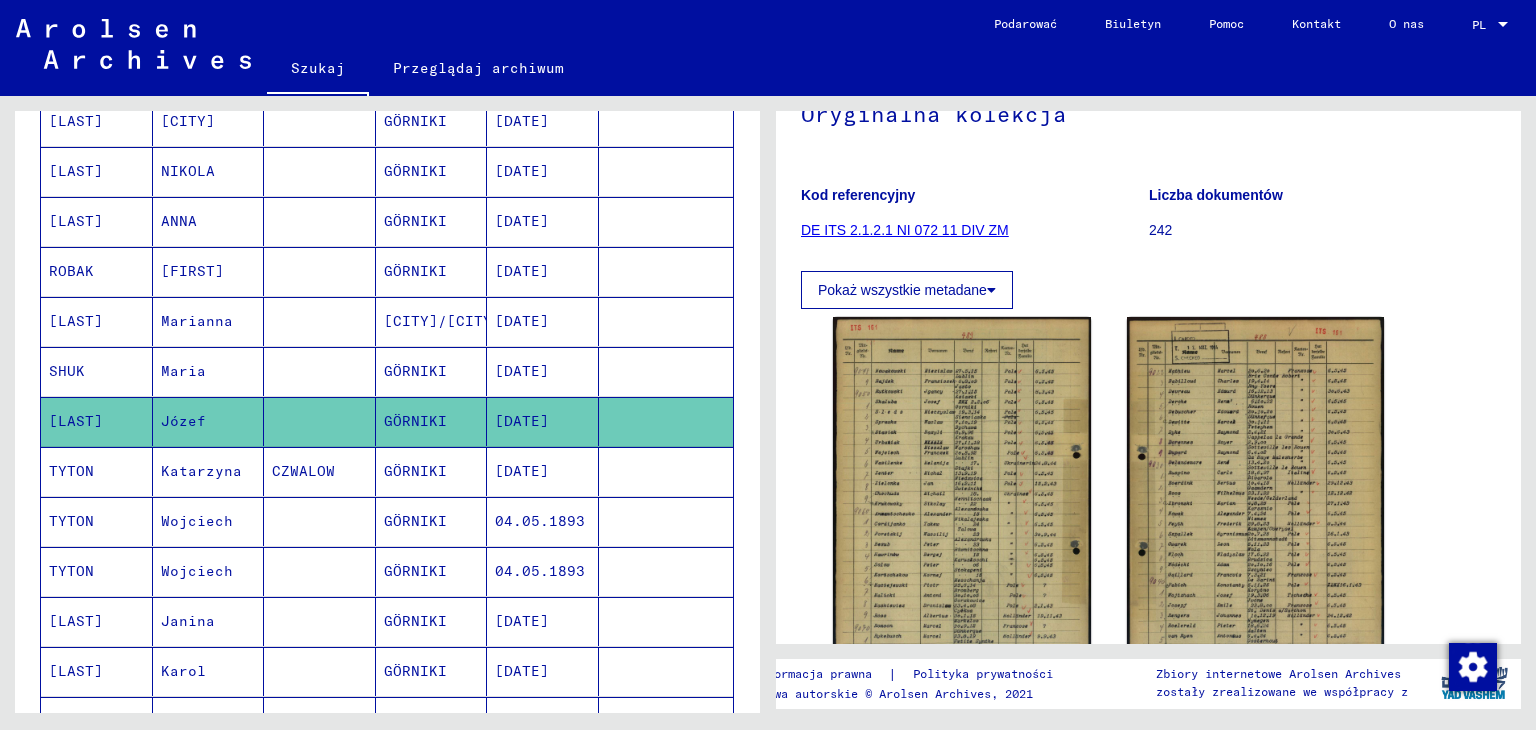 click on "TYTON" at bounding box center [97, 571] 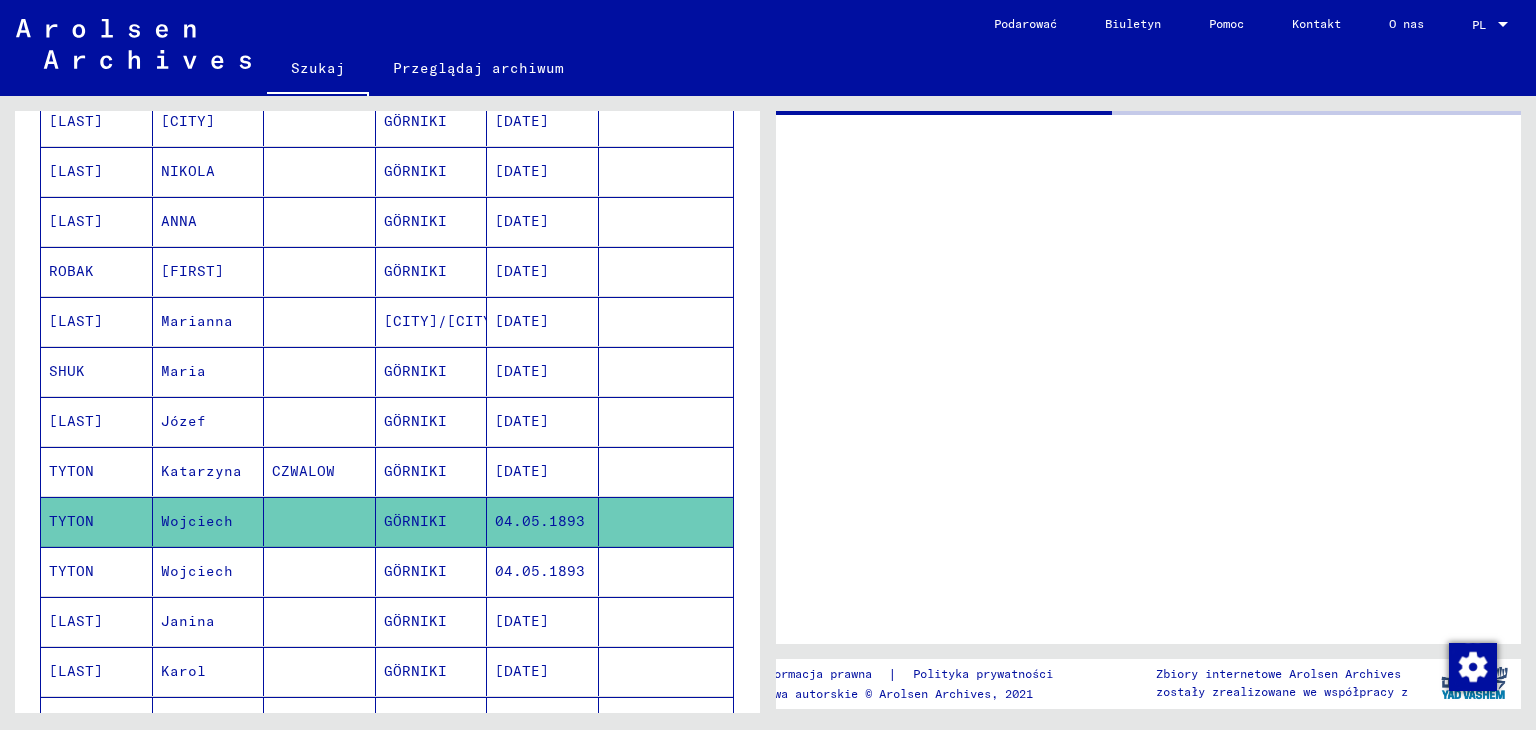 scroll, scrollTop: 0, scrollLeft: 0, axis: both 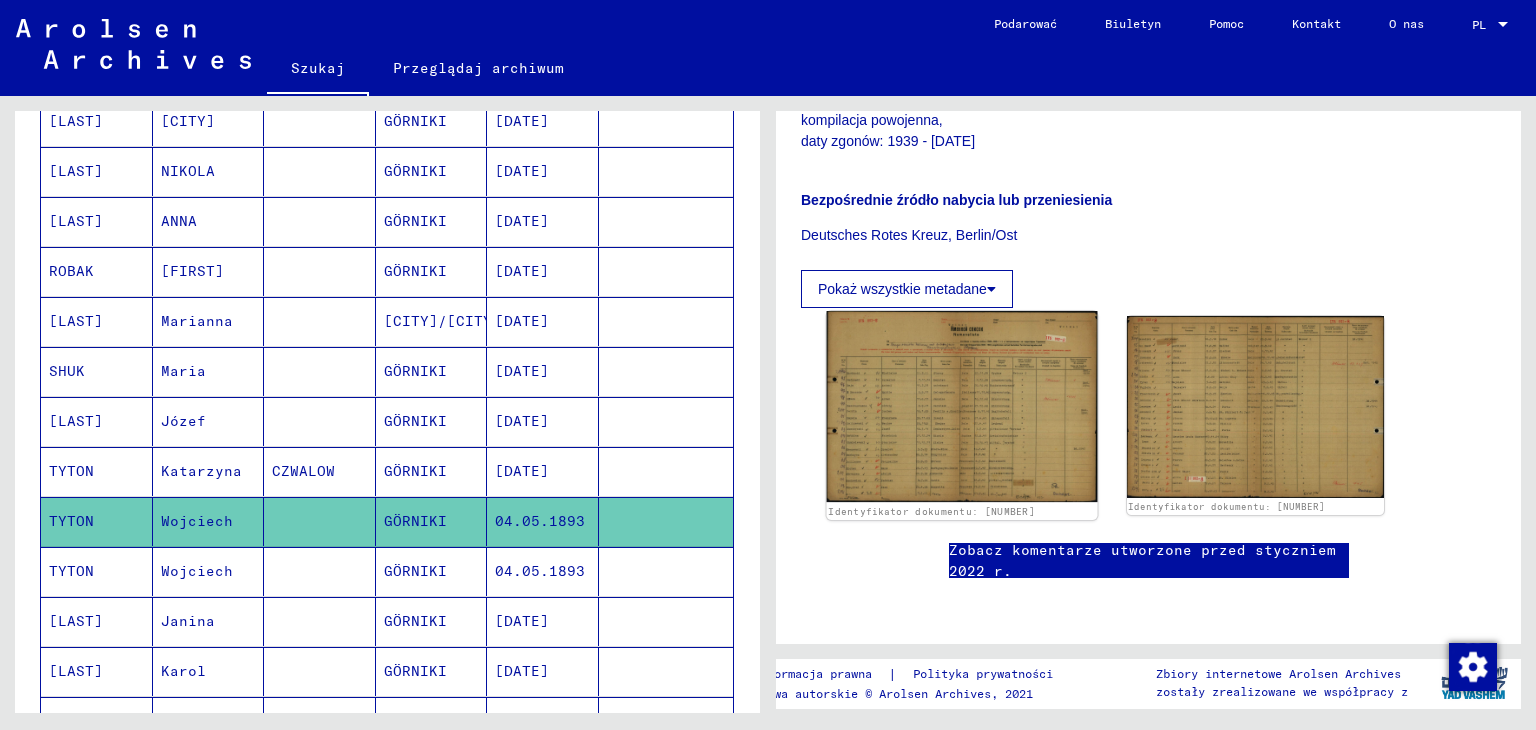 click 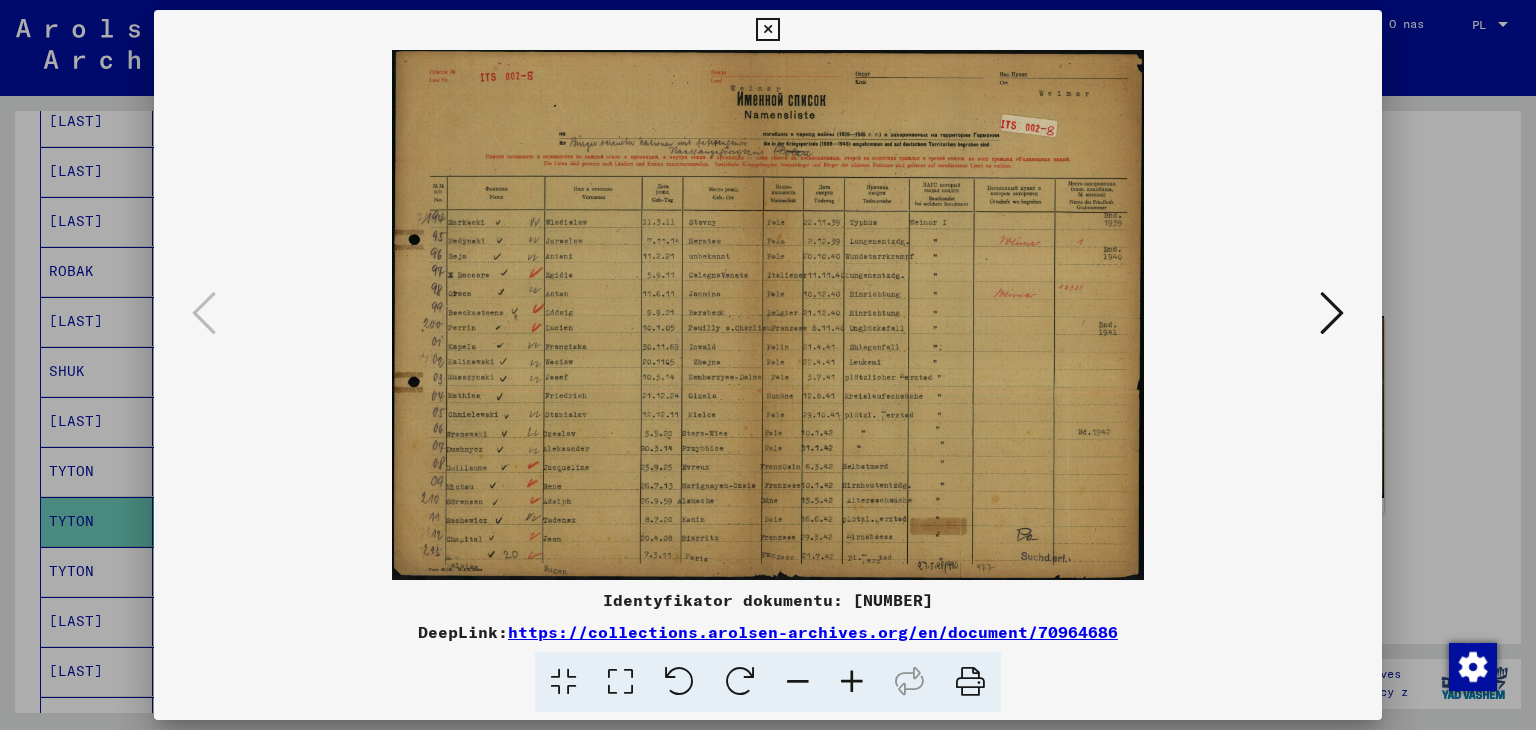click at bounding box center [1332, 313] 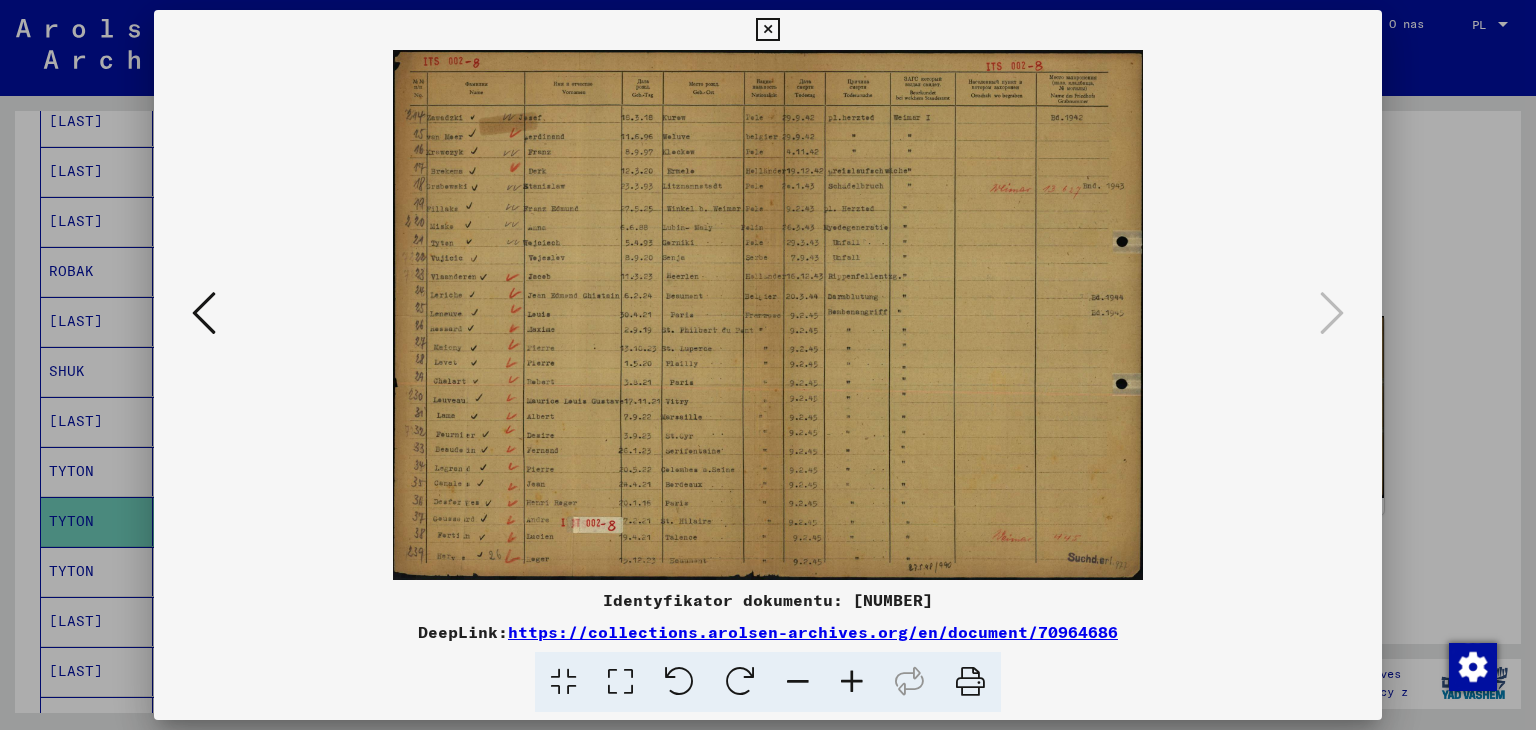 click at bounding box center (767, 30) 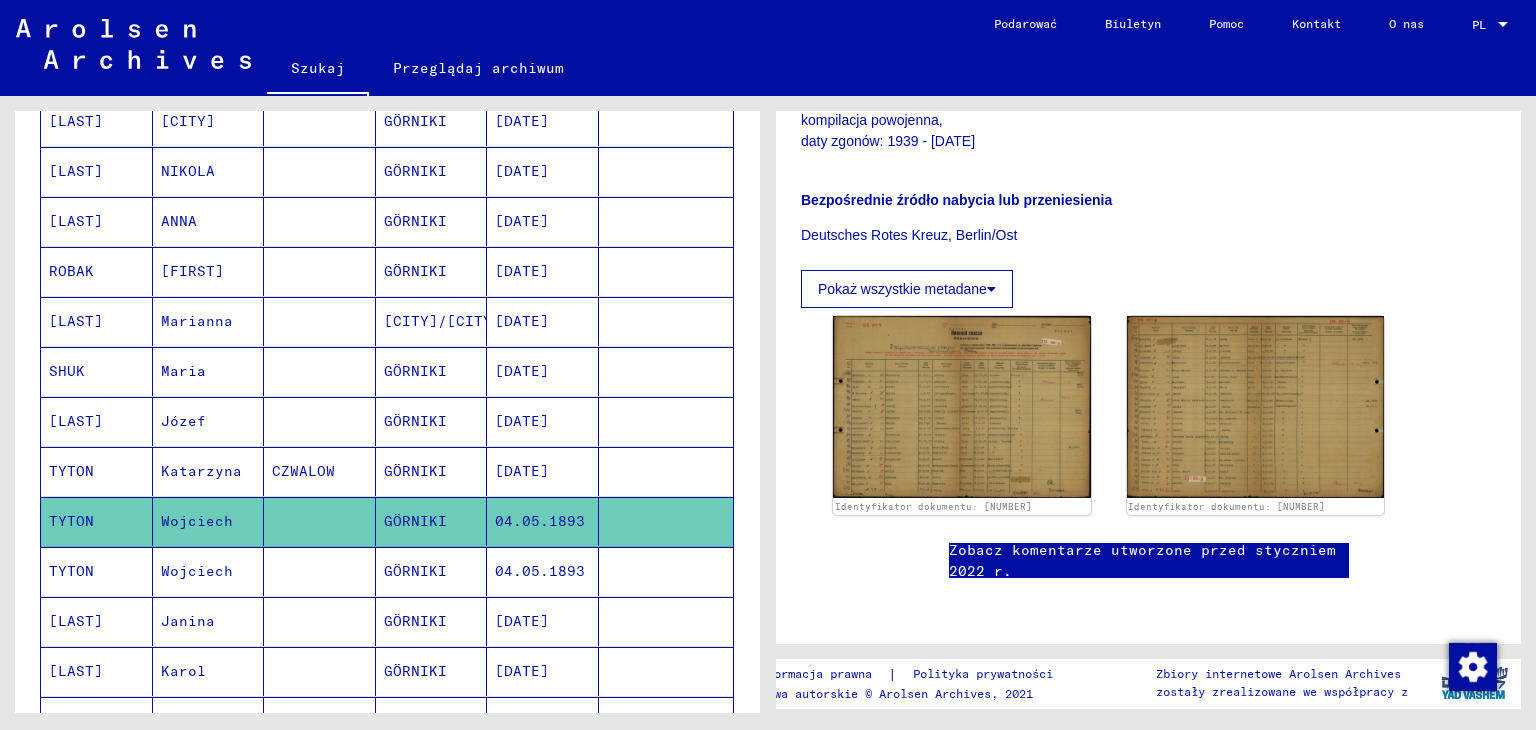 click on "TYTON" at bounding box center [97, 621] 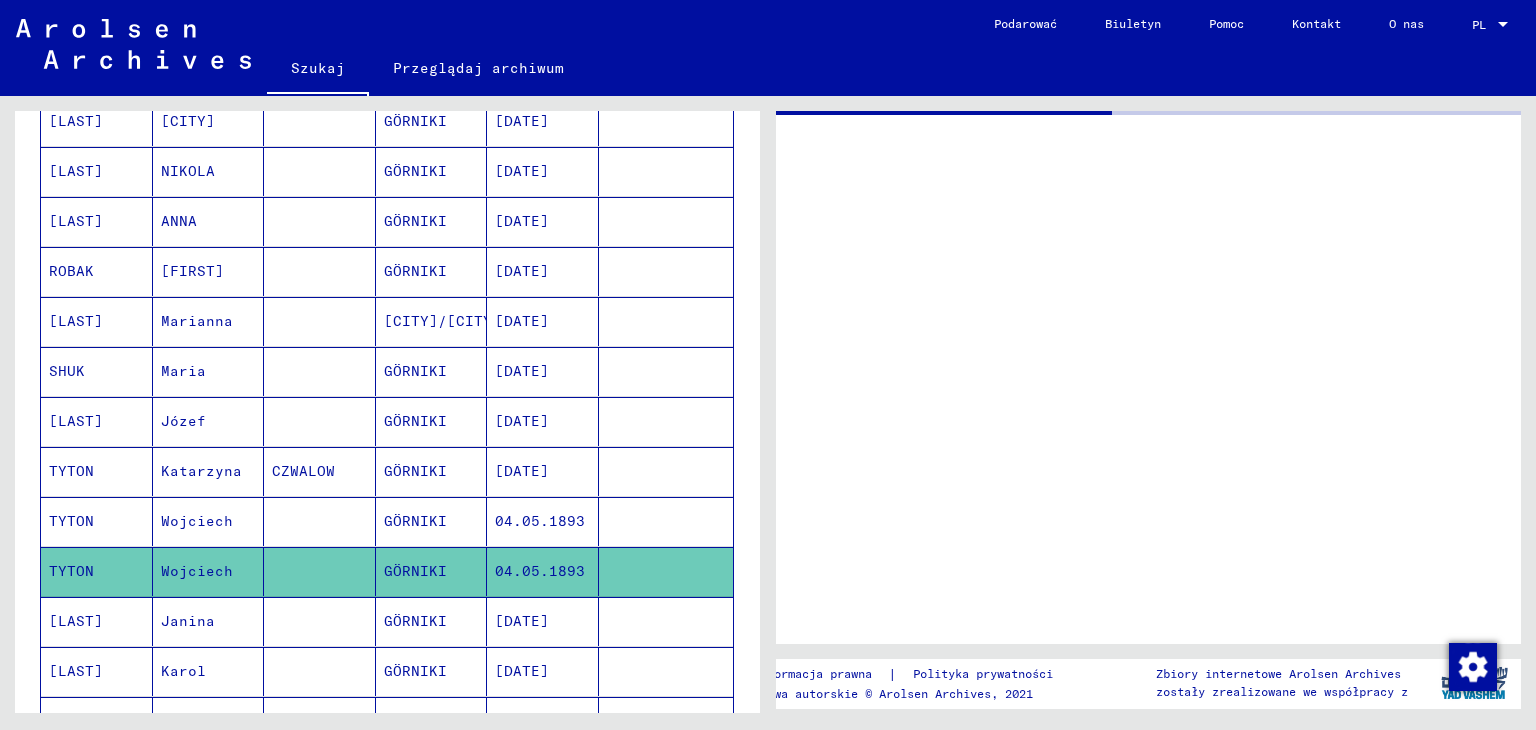 scroll, scrollTop: 0, scrollLeft: 0, axis: both 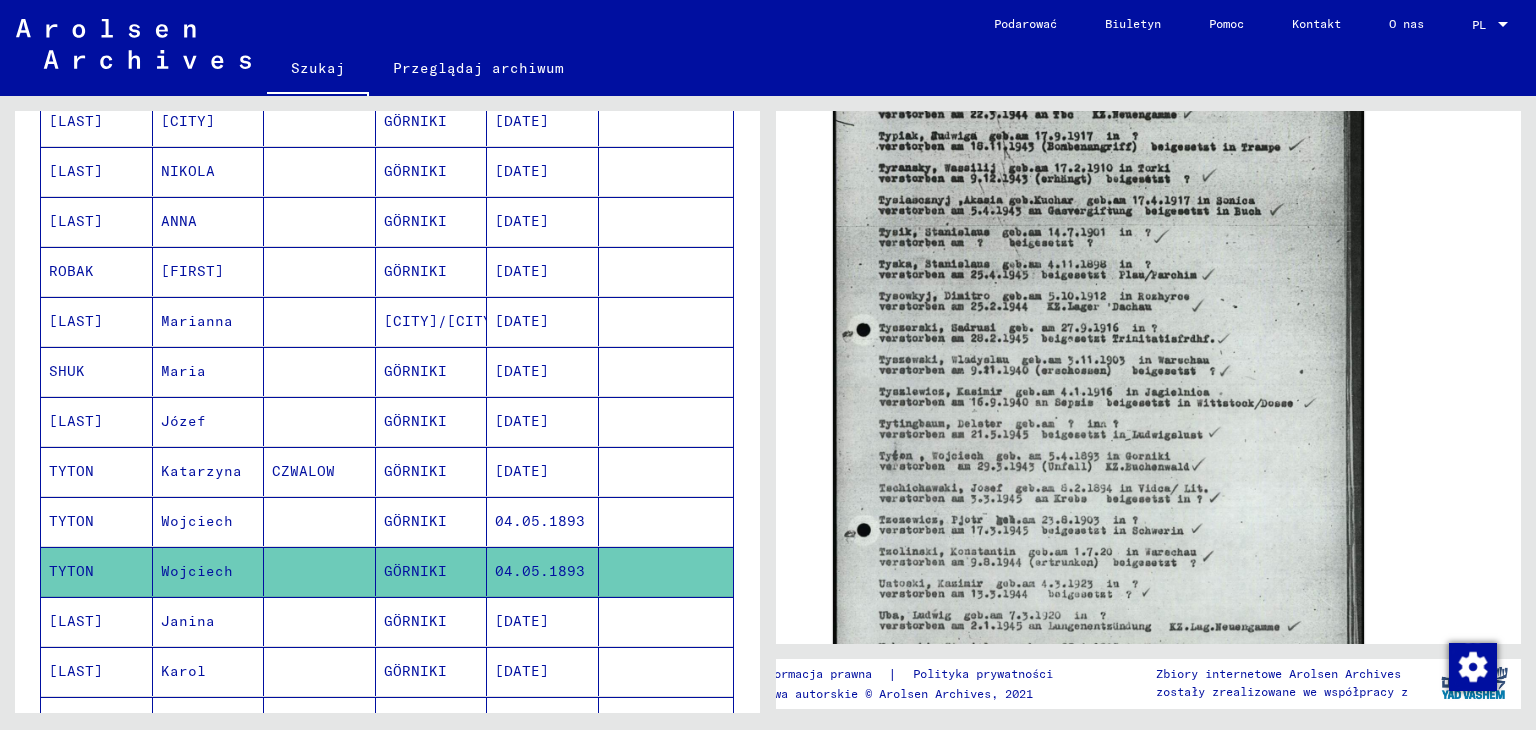 click 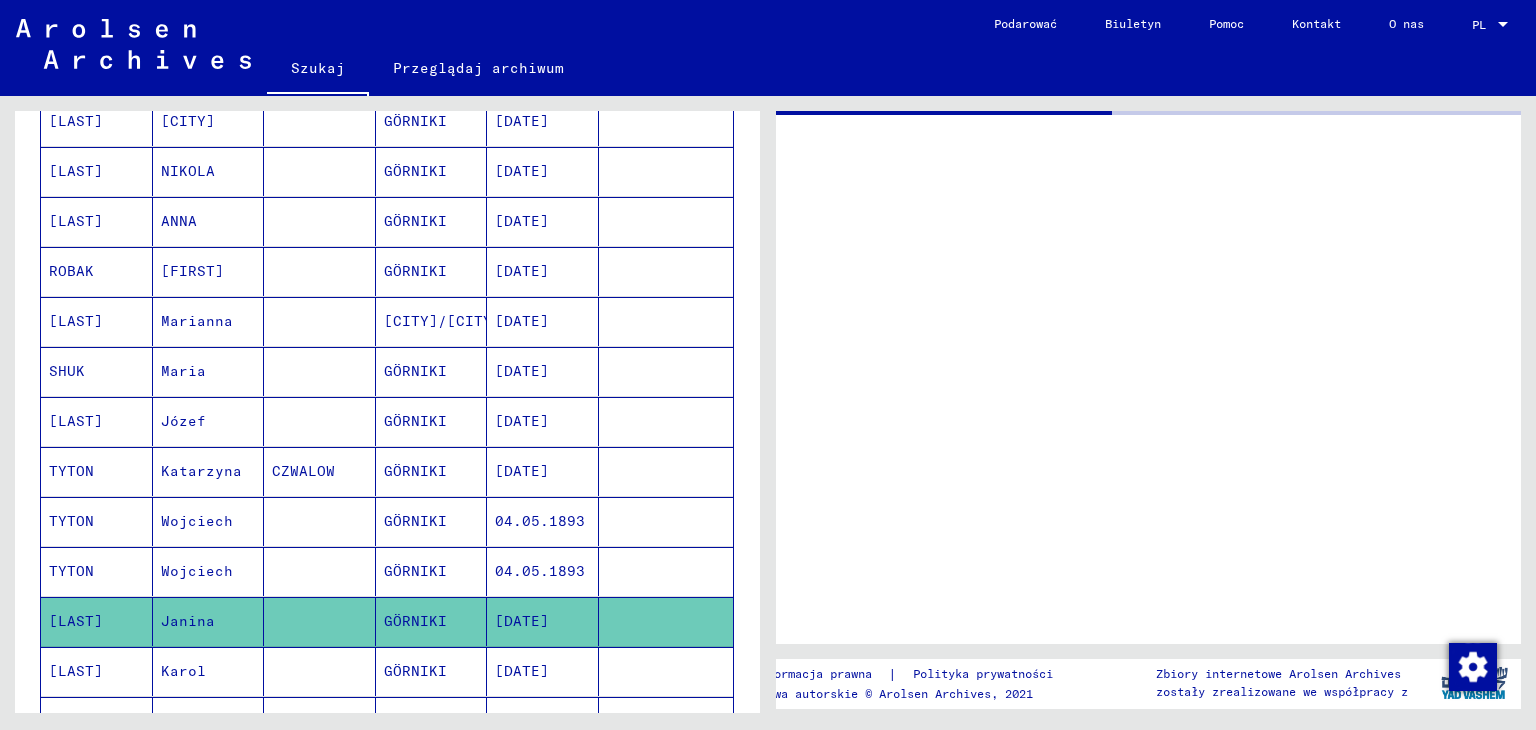 scroll, scrollTop: 0, scrollLeft: 0, axis: both 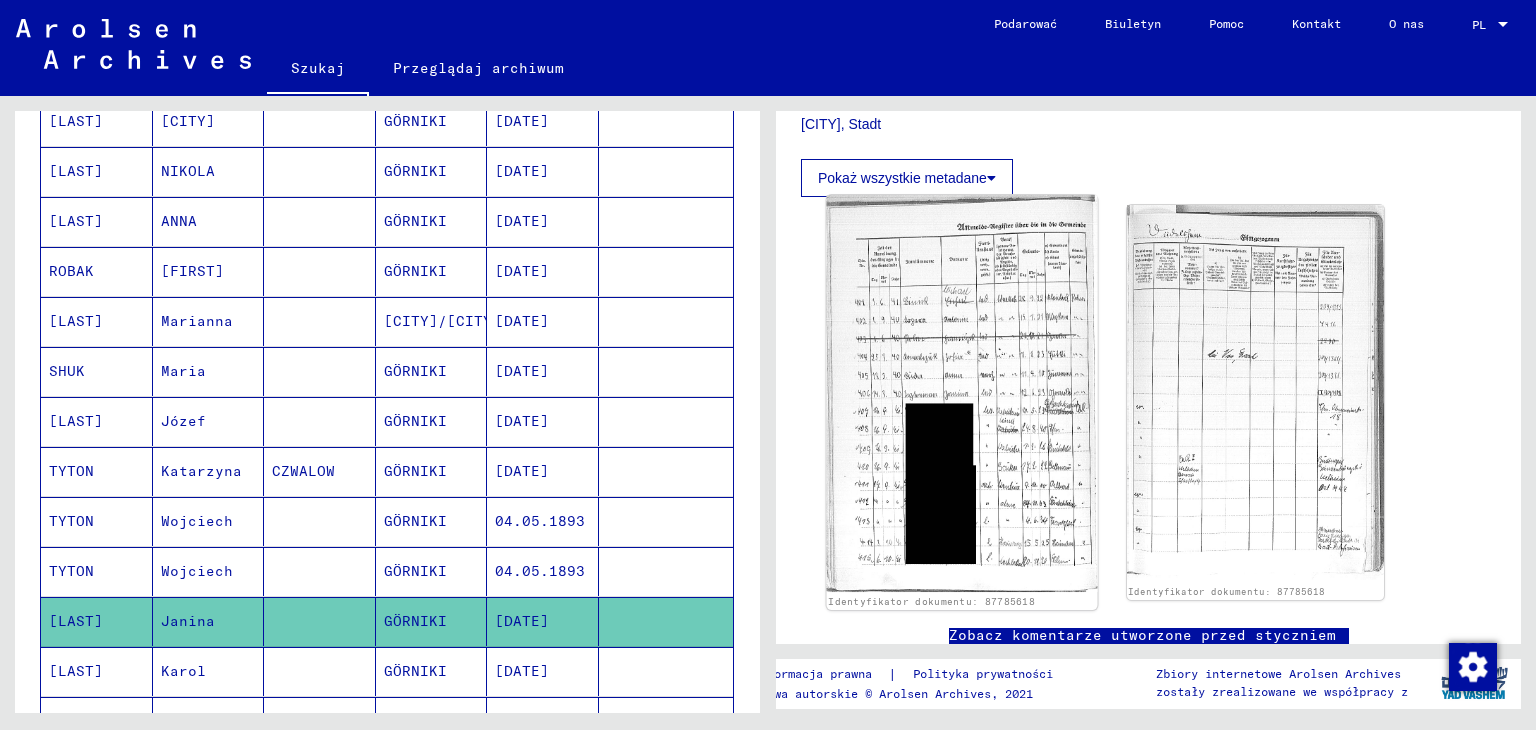 click 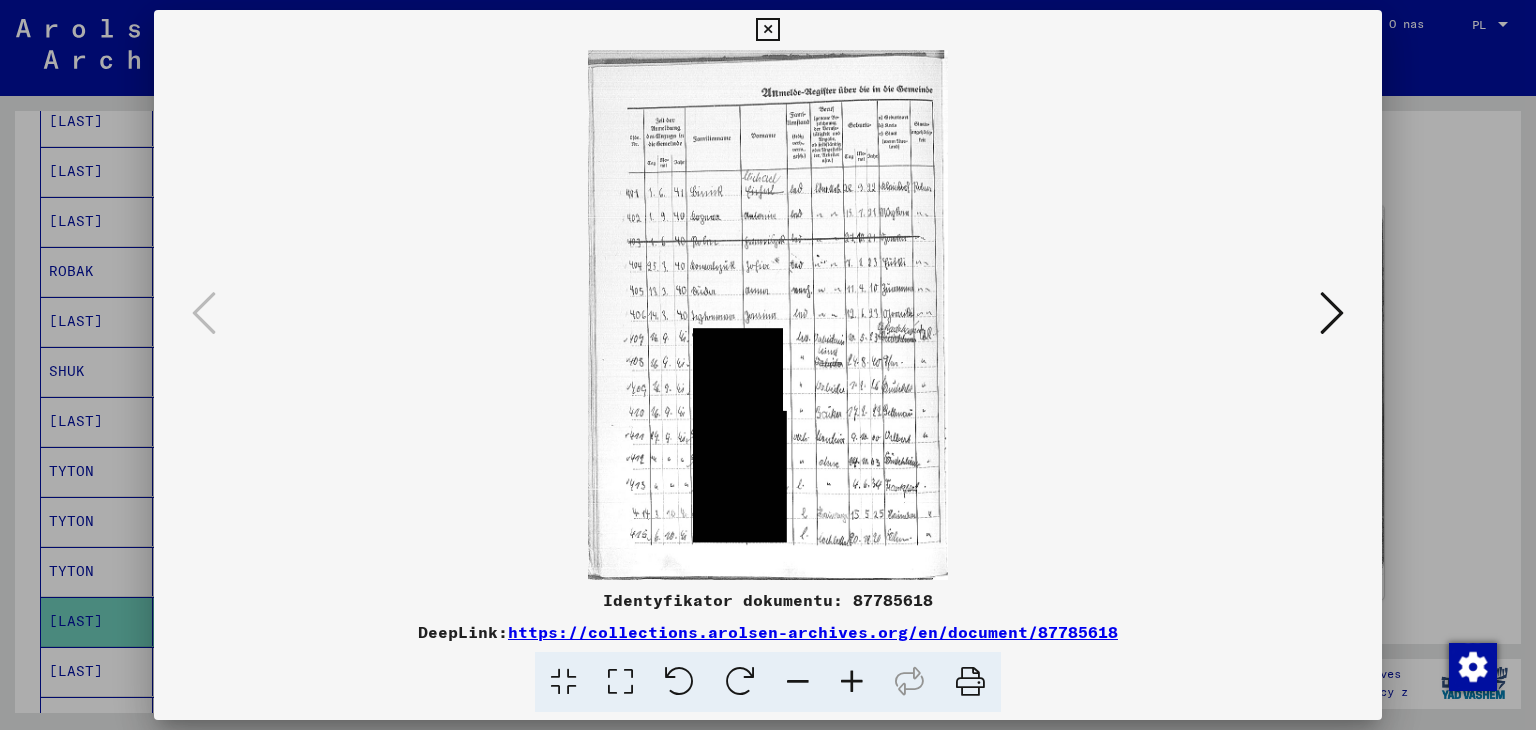 click at bounding box center [1332, 313] 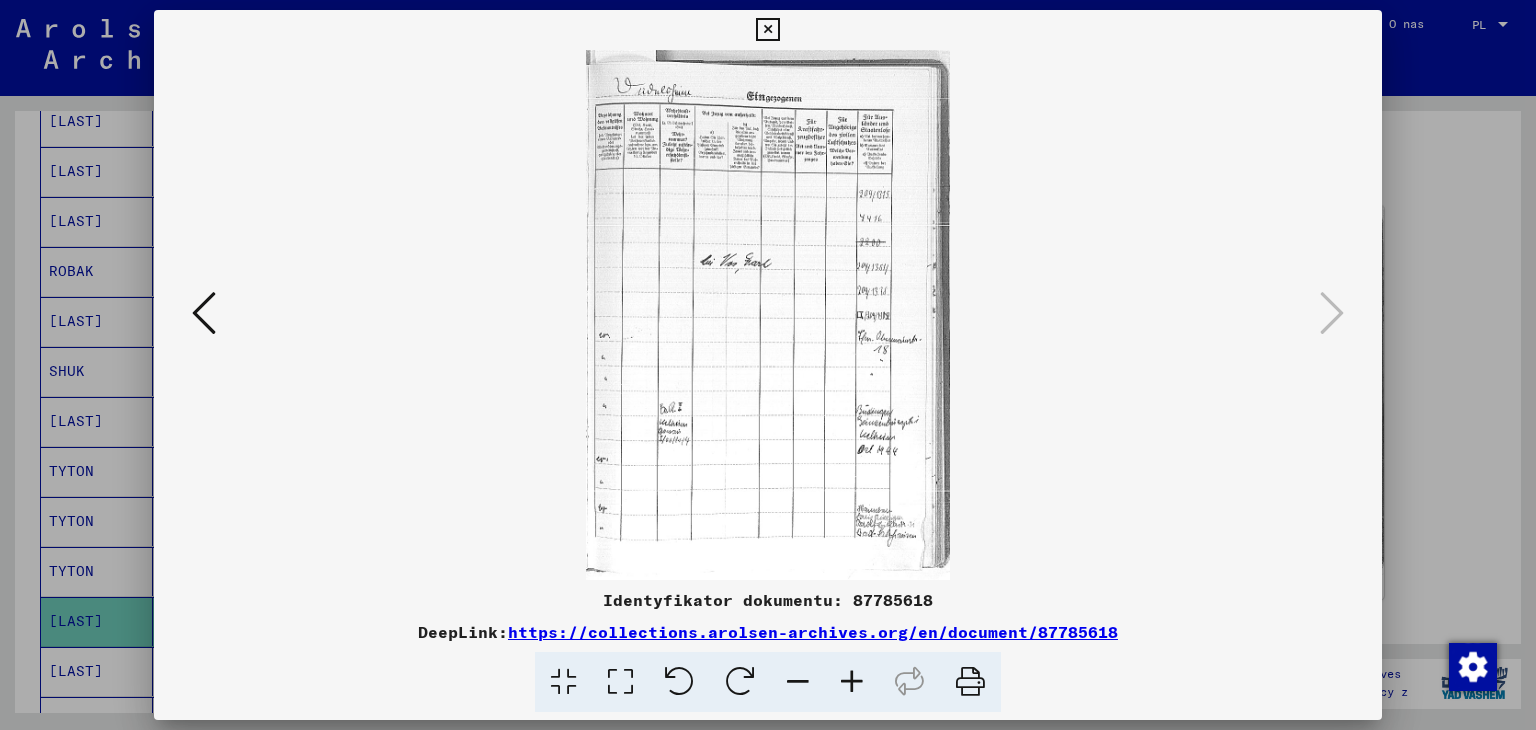 click at bounding box center [204, 313] 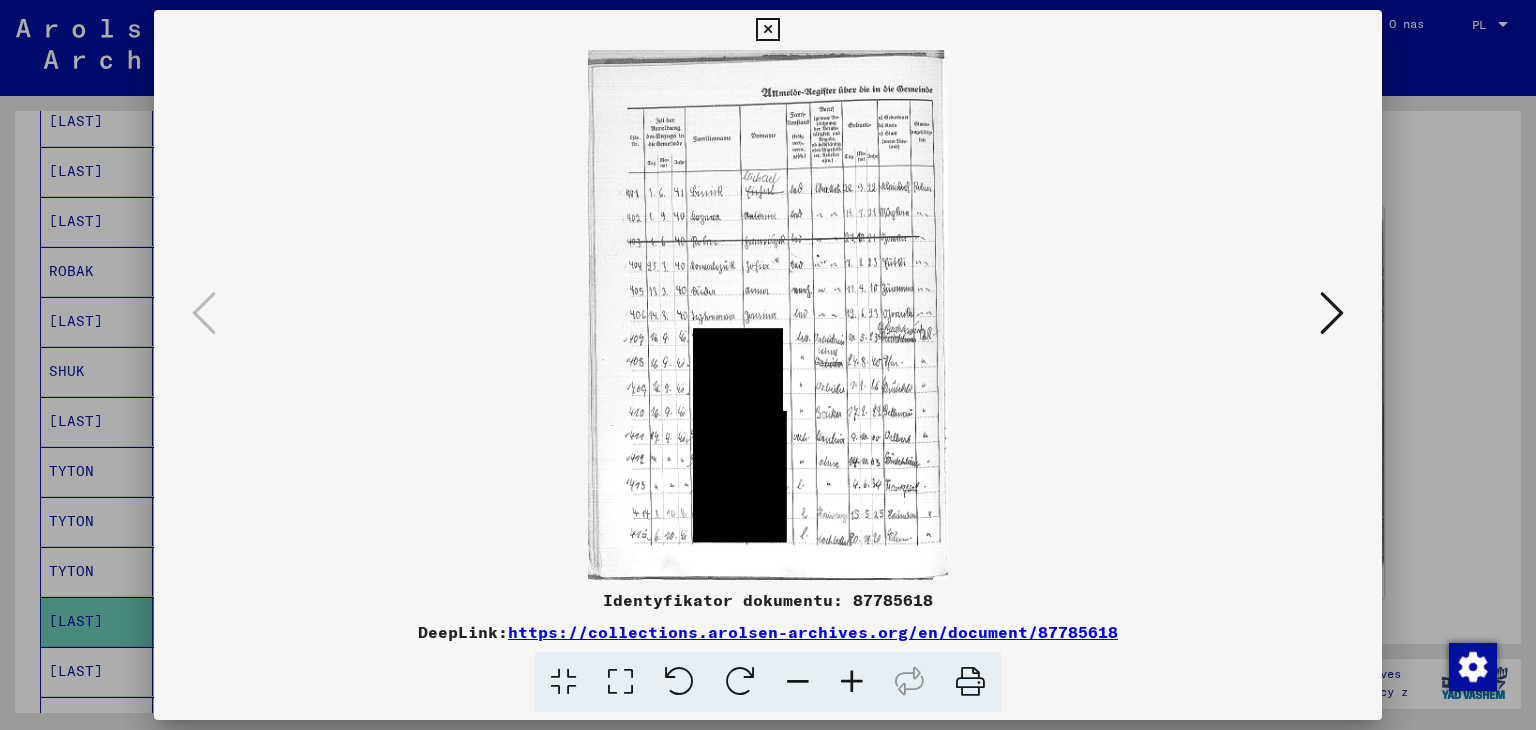 click at bounding box center (768, 315) 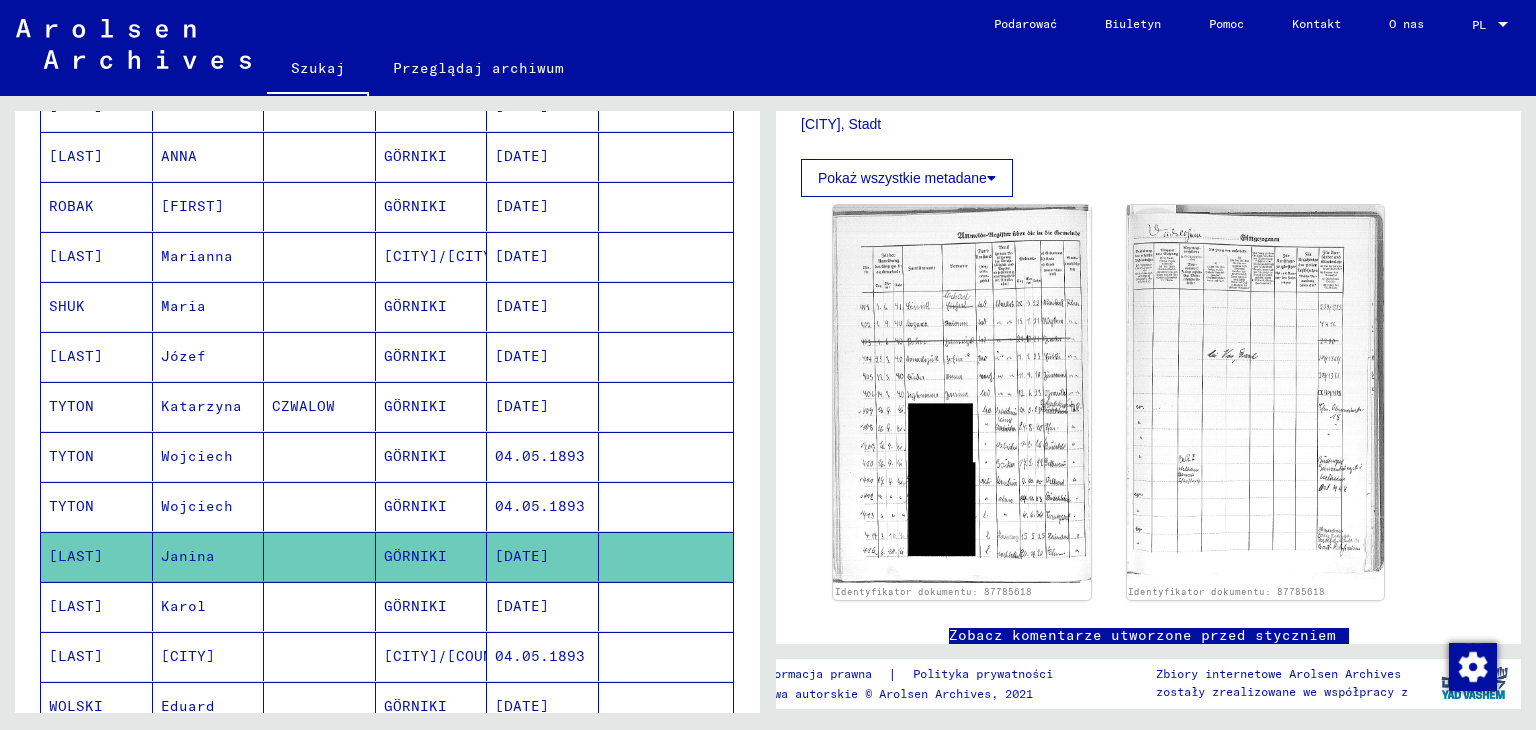scroll, scrollTop: 908, scrollLeft: 0, axis: vertical 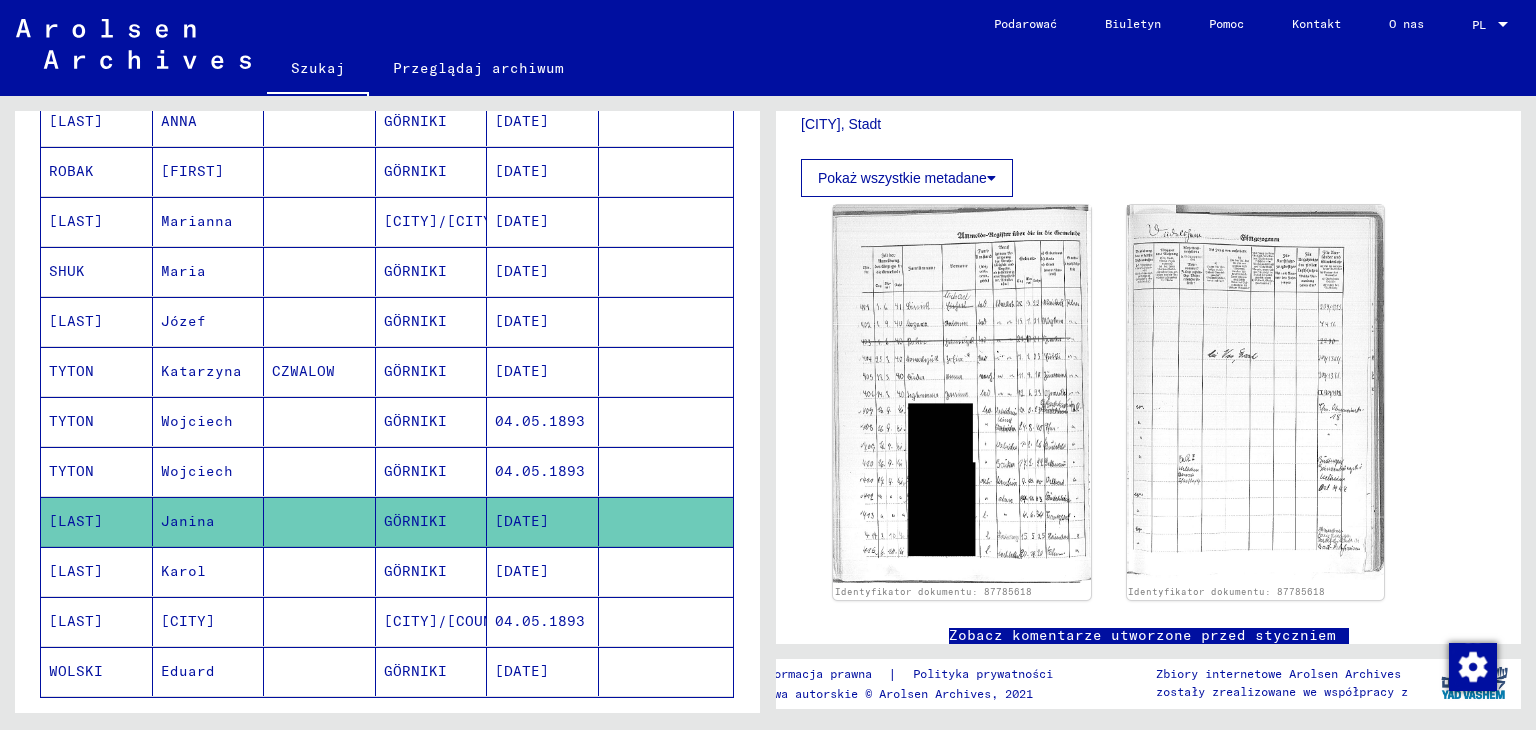 click on "[CITY]" at bounding box center [188, 671] 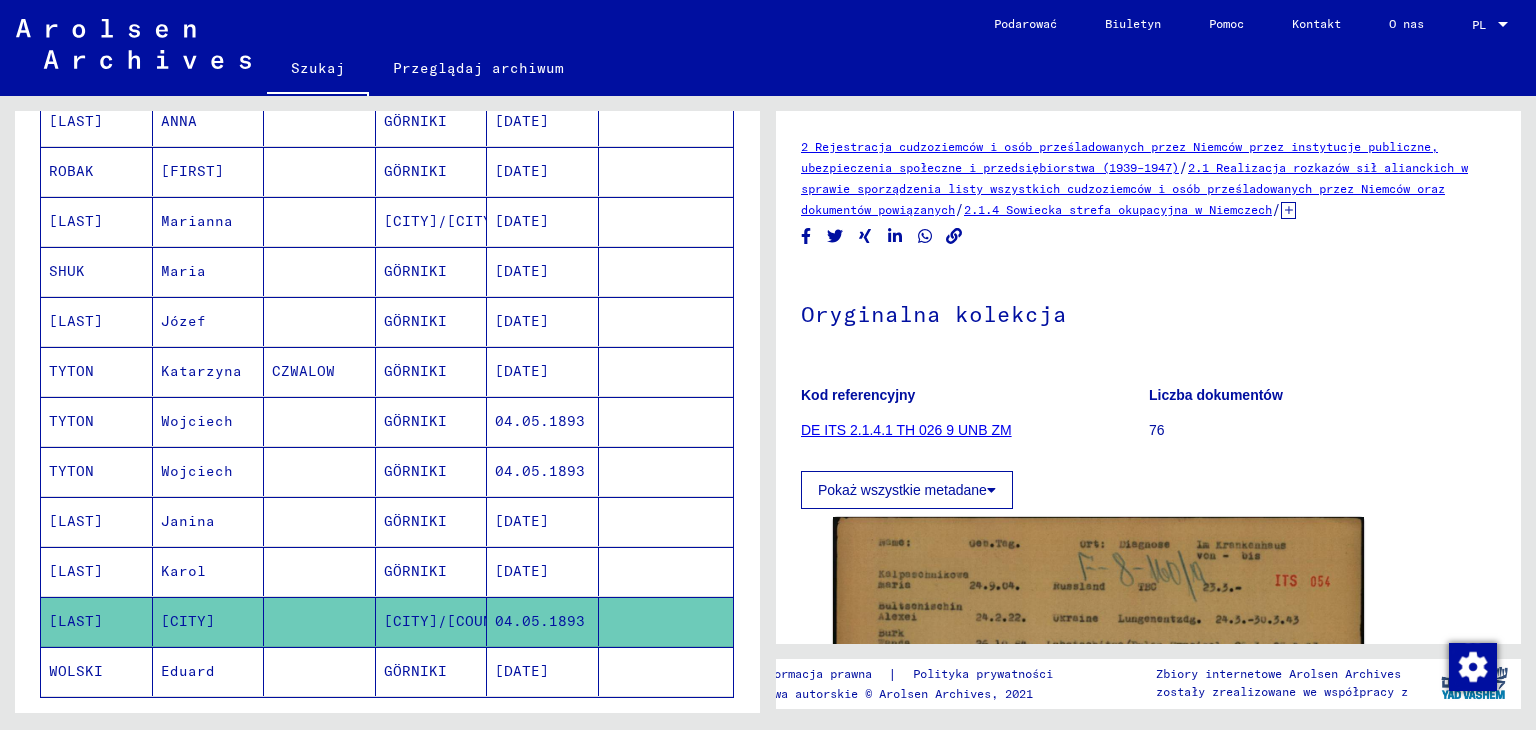 scroll, scrollTop: 0, scrollLeft: 0, axis: both 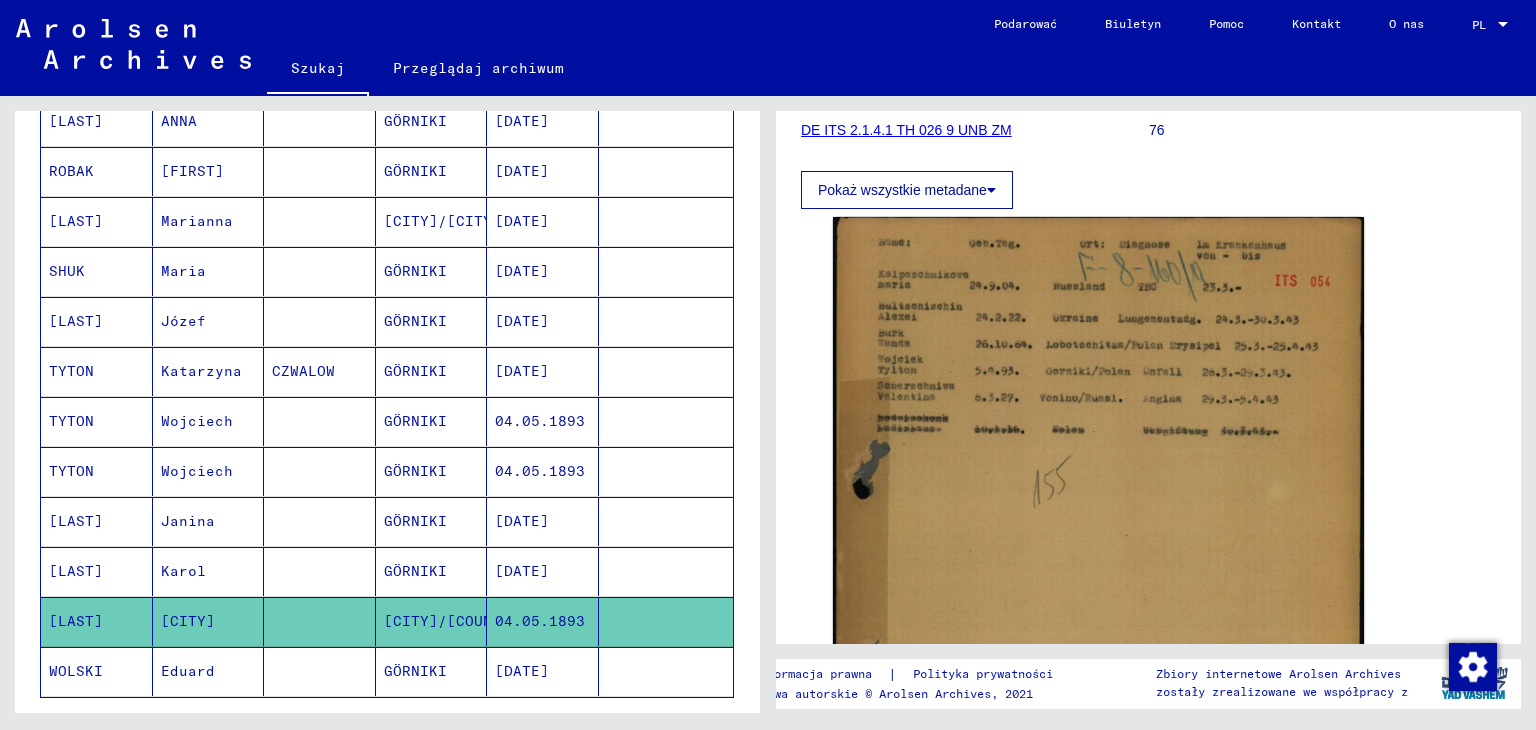 click on "[LAST]" at bounding box center [76, 571] 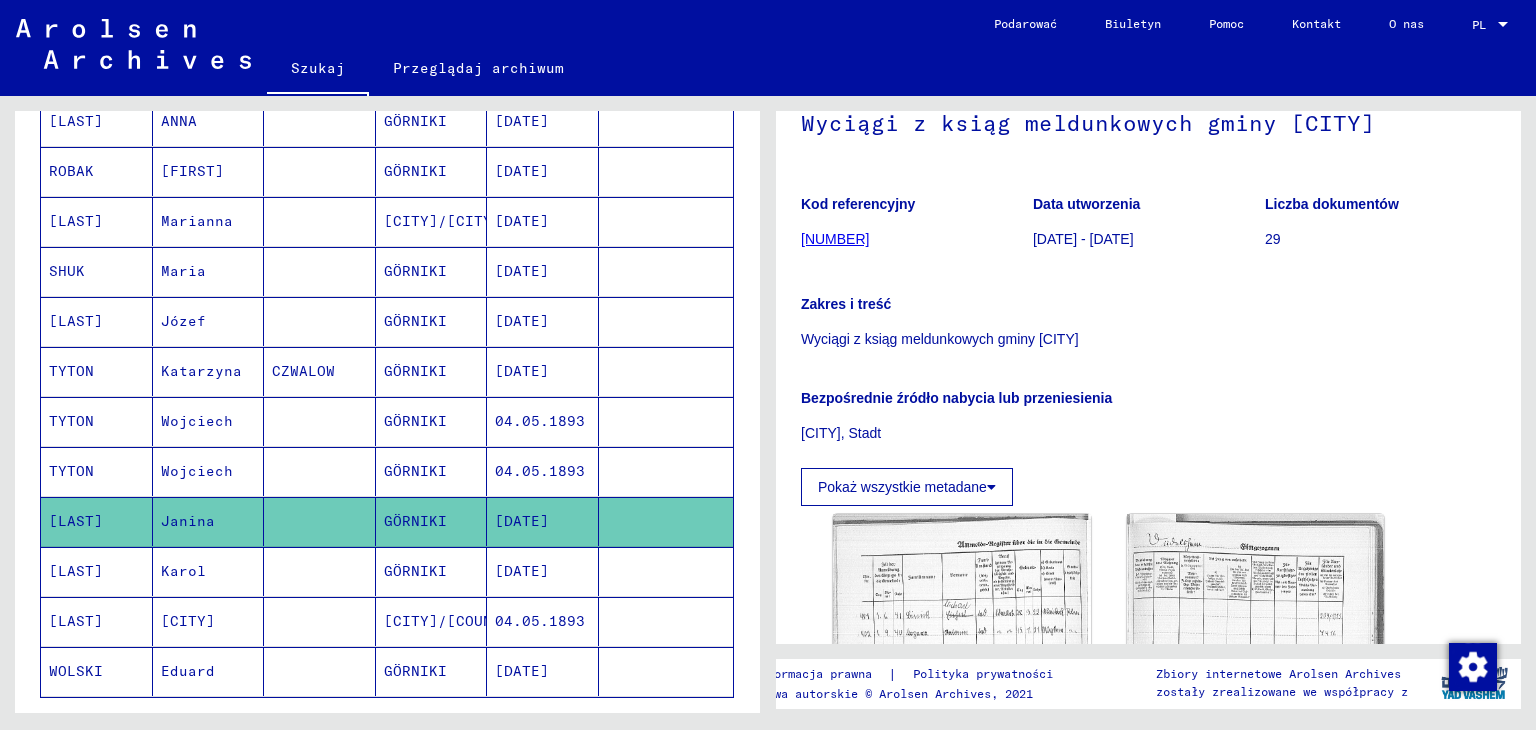 scroll, scrollTop: 200, scrollLeft: 0, axis: vertical 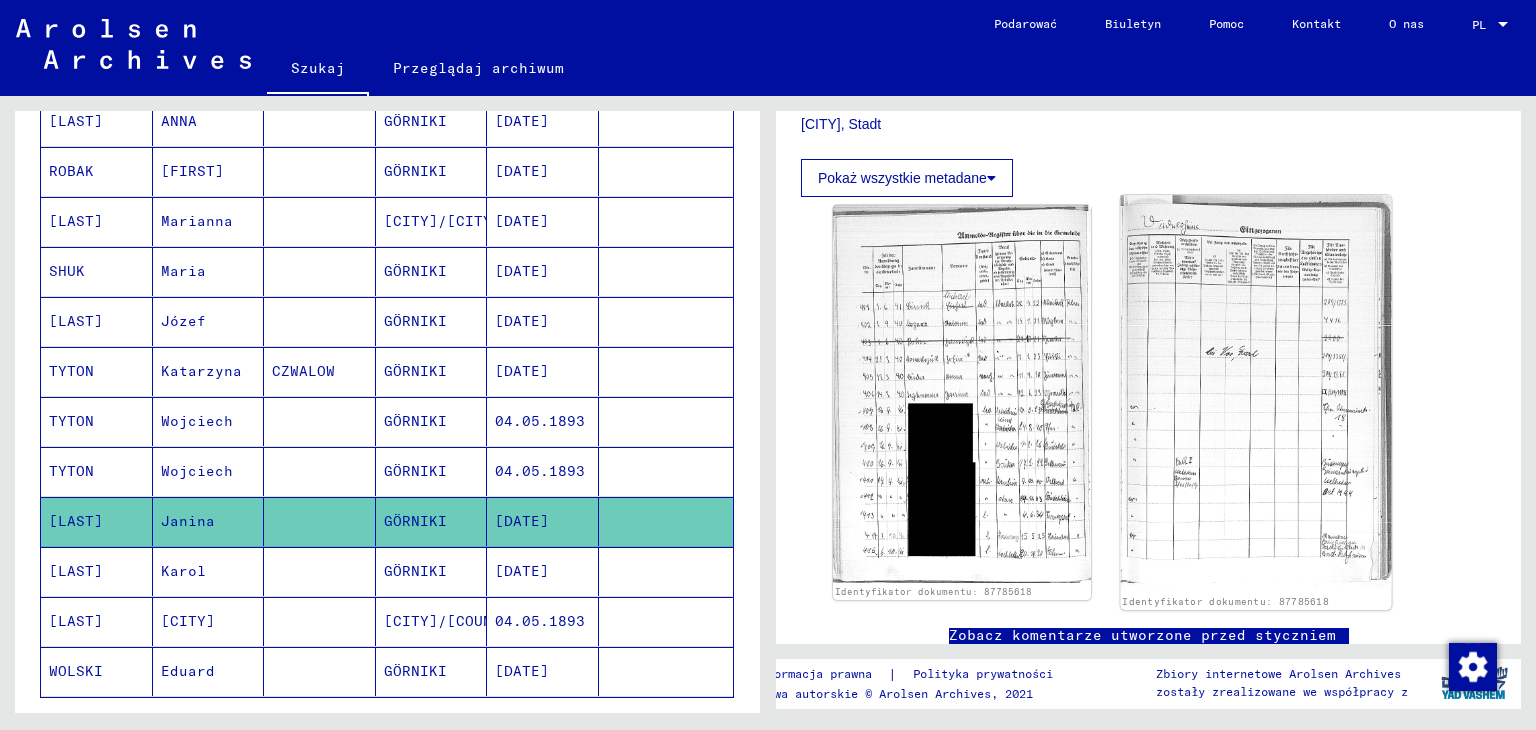click 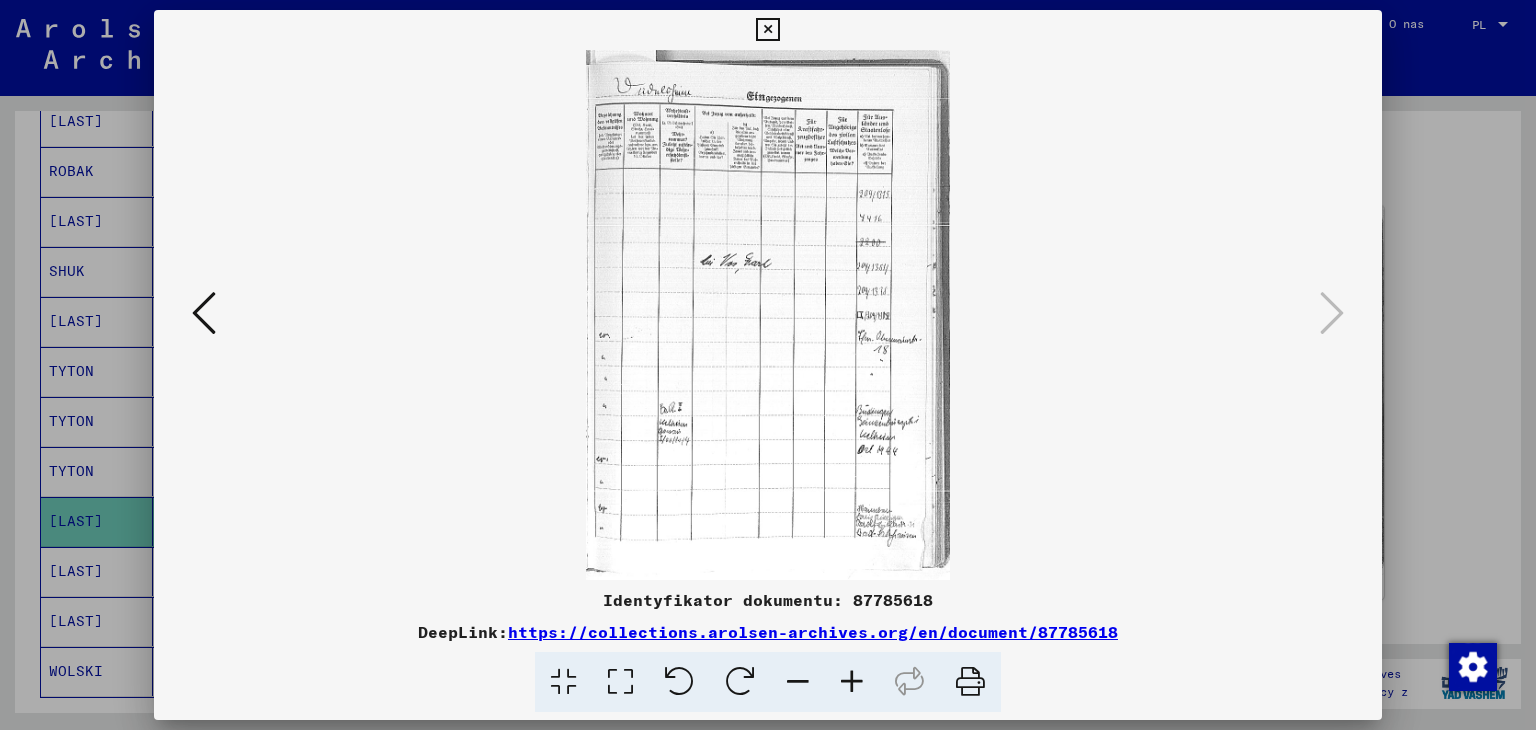 click at bounding box center (204, 314) 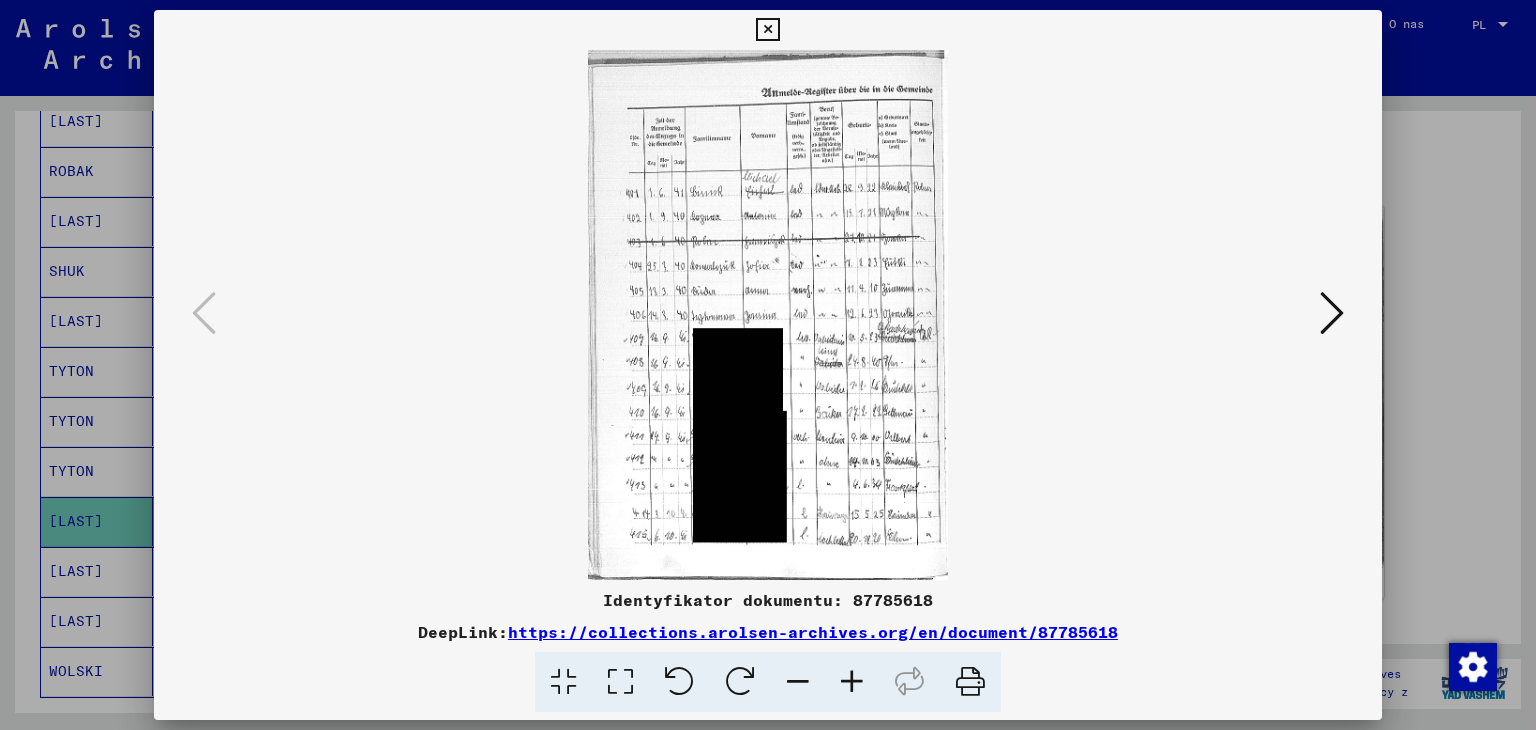 click at bounding box center (767, 30) 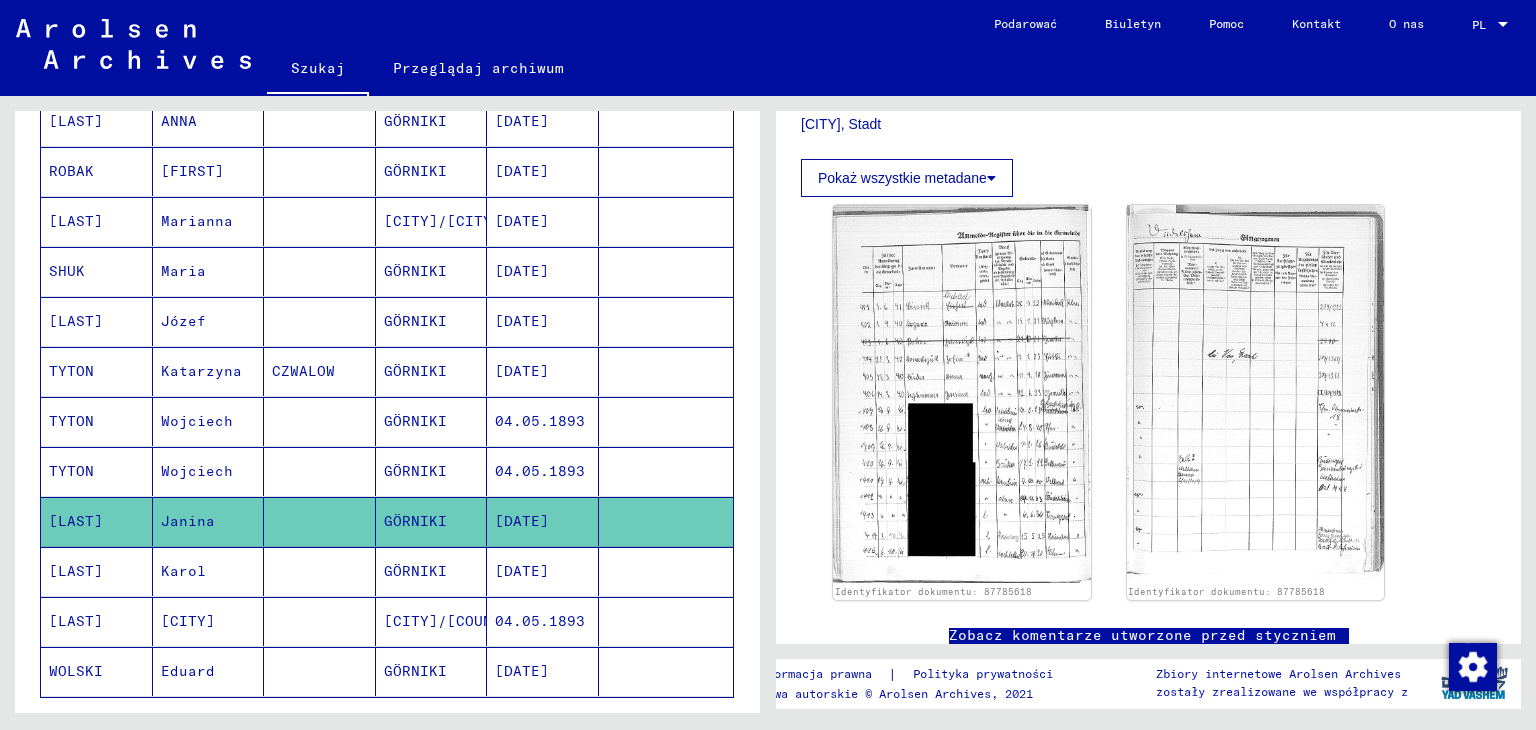 scroll, scrollTop: 1108, scrollLeft: 0, axis: vertical 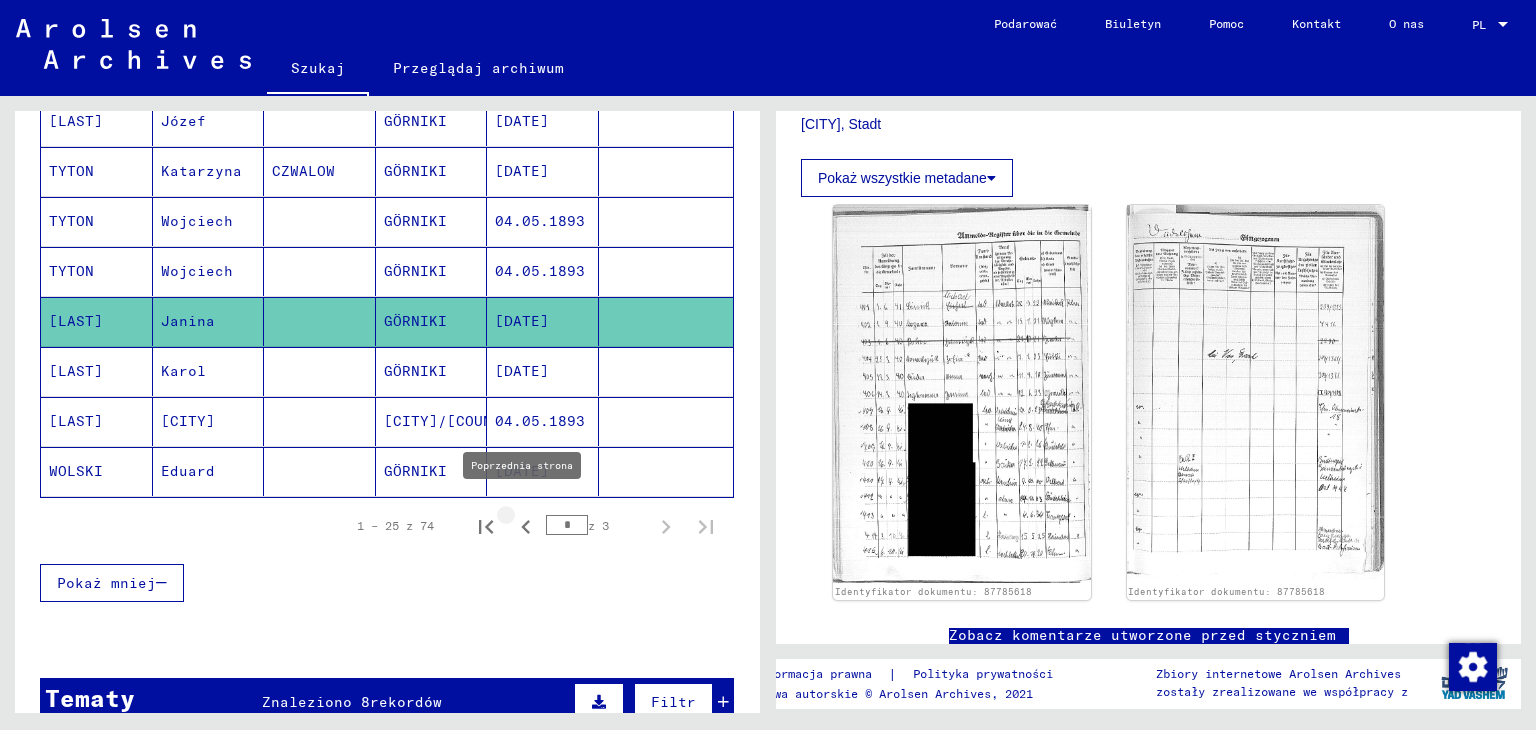 click 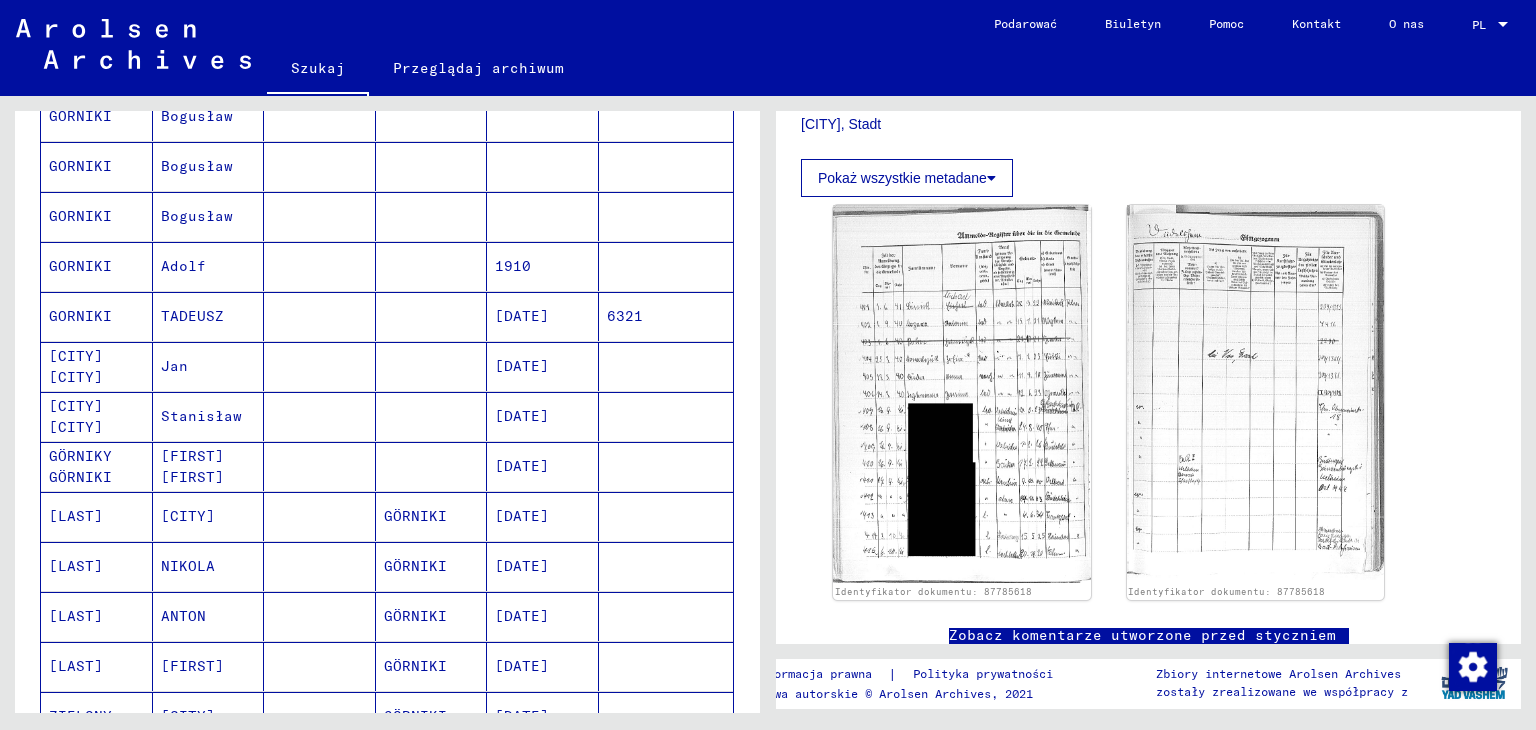 scroll, scrollTop: 808, scrollLeft: 0, axis: vertical 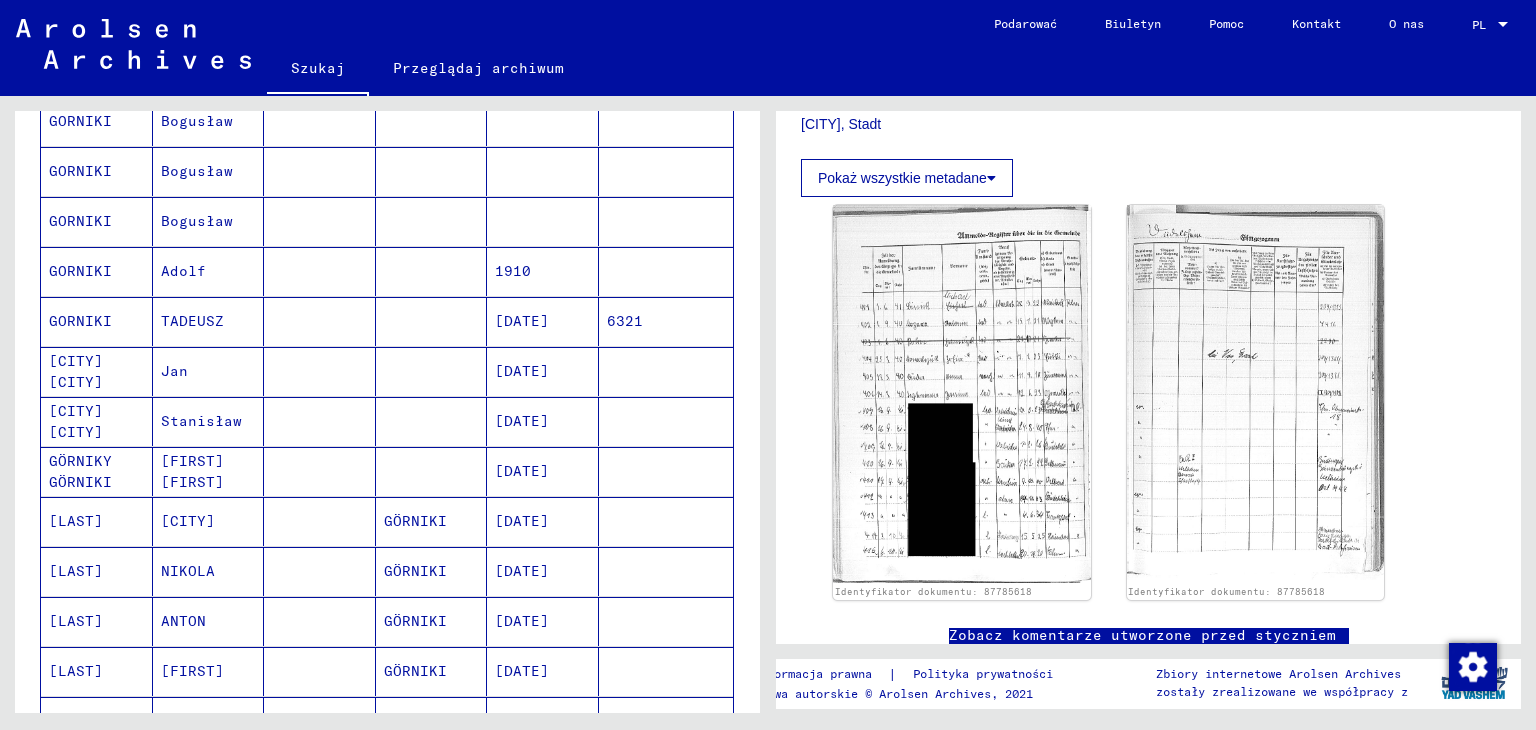 click on "[FIRST] [FIRST]" at bounding box center [188, 521] 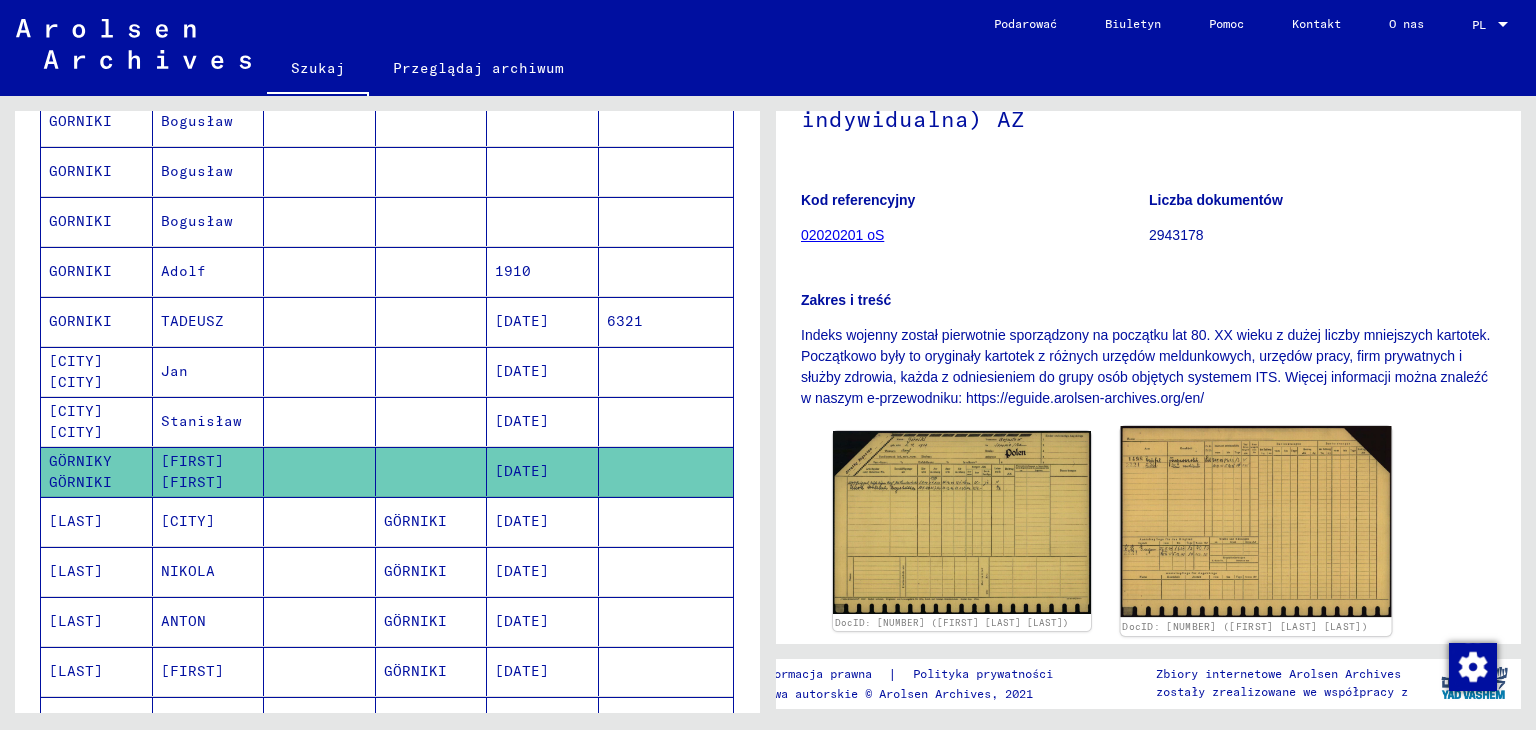 scroll, scrollTop: 361, scrollLeft: 0, axis: vertical 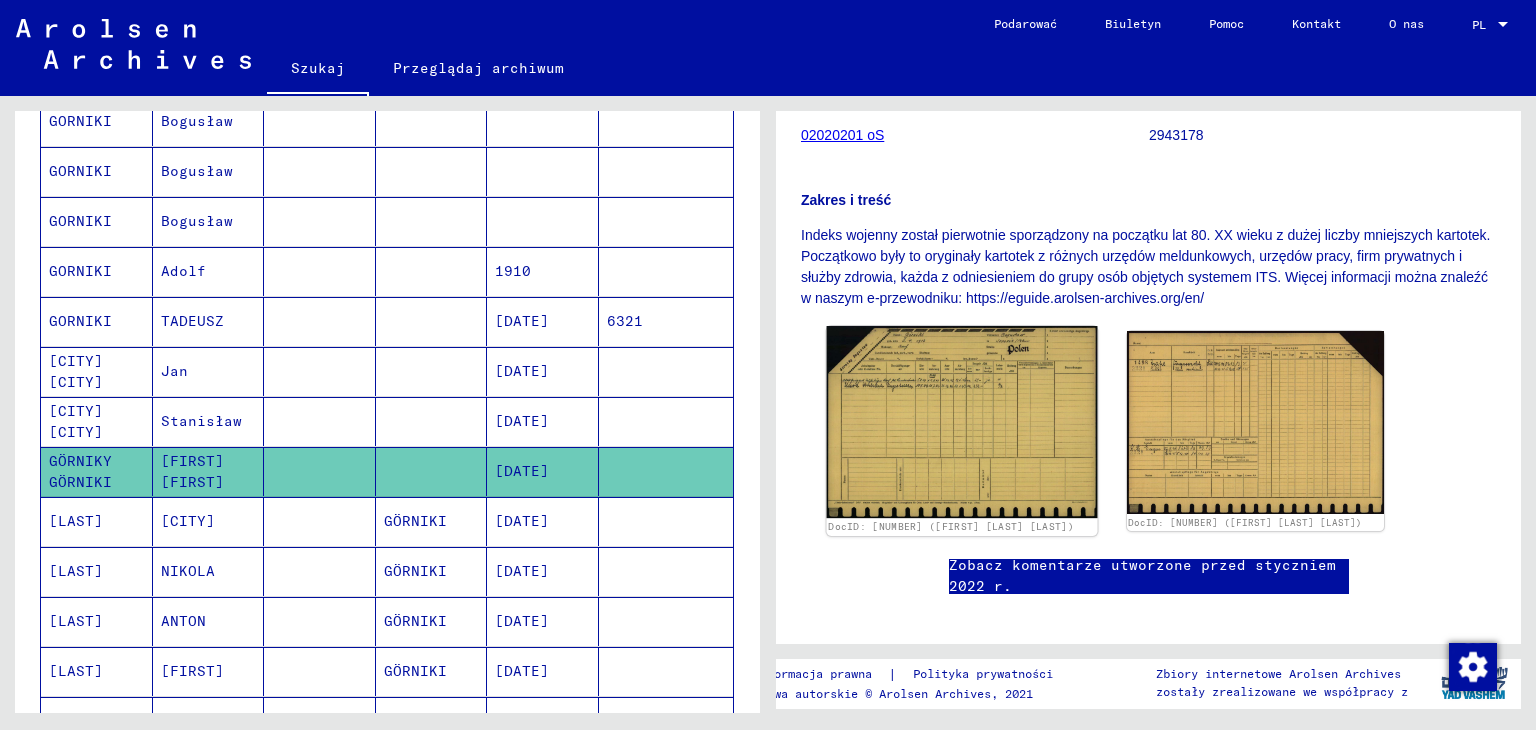 click 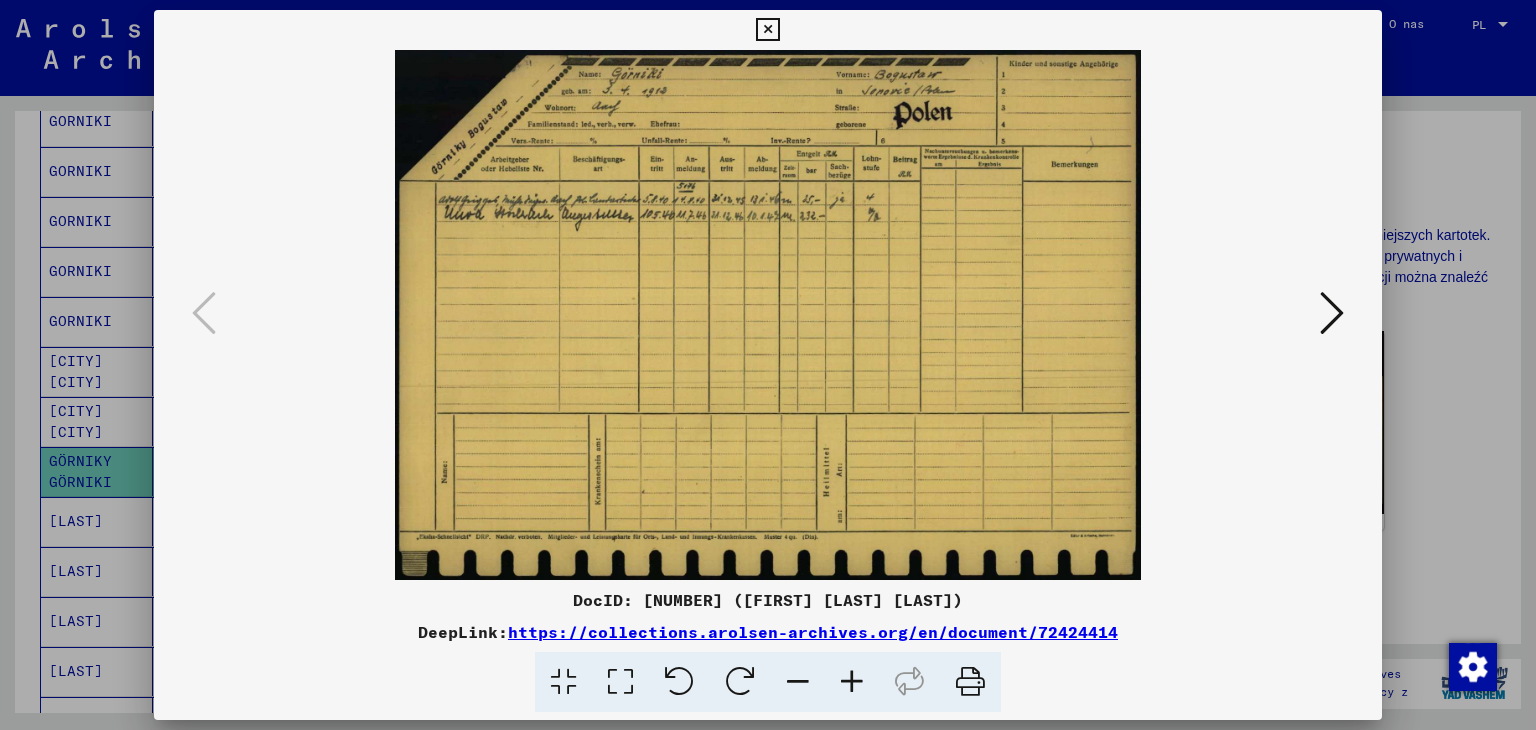 click at bounding box center [767, 30] 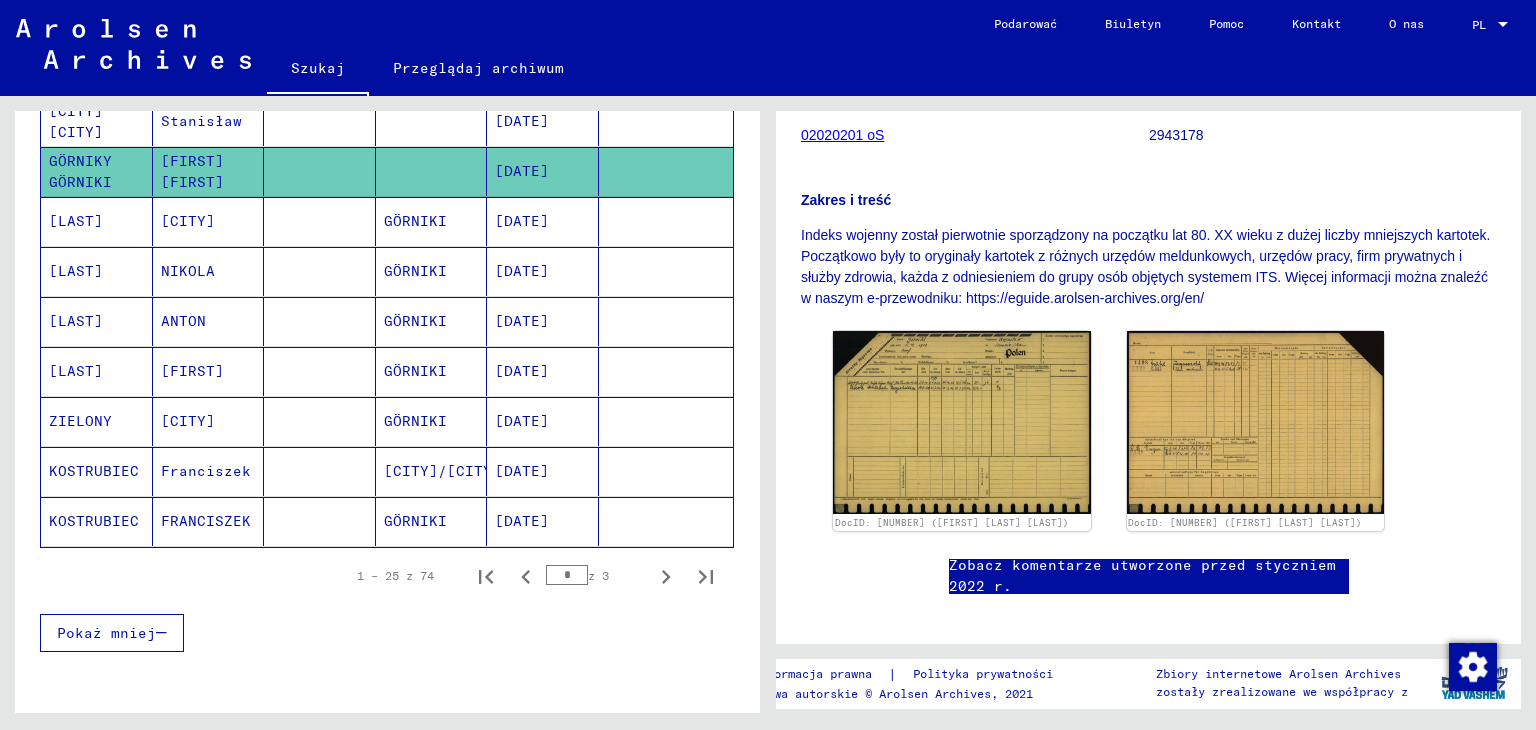 scroll, scrollTop: 1408, scrollLeft: 0, axis: vertical 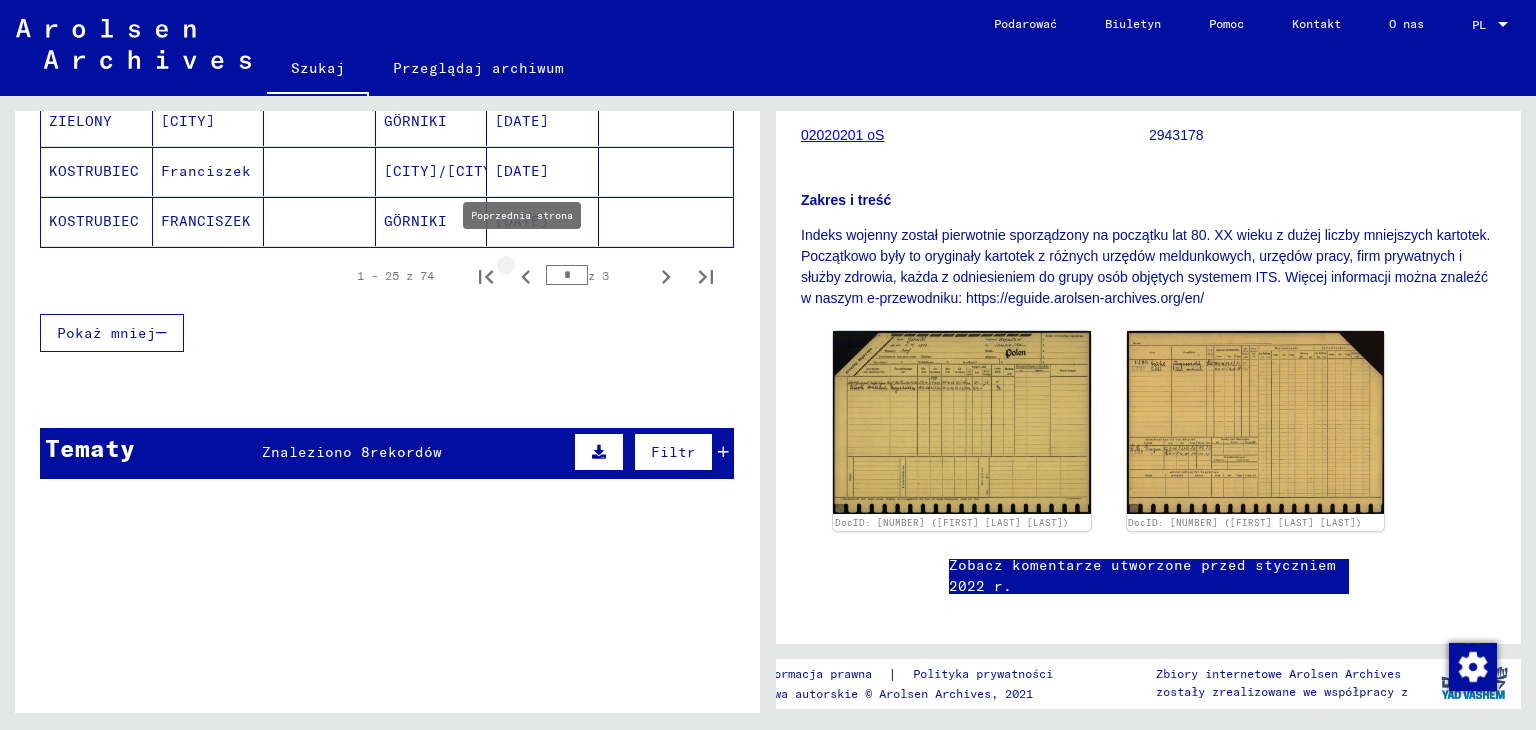 click 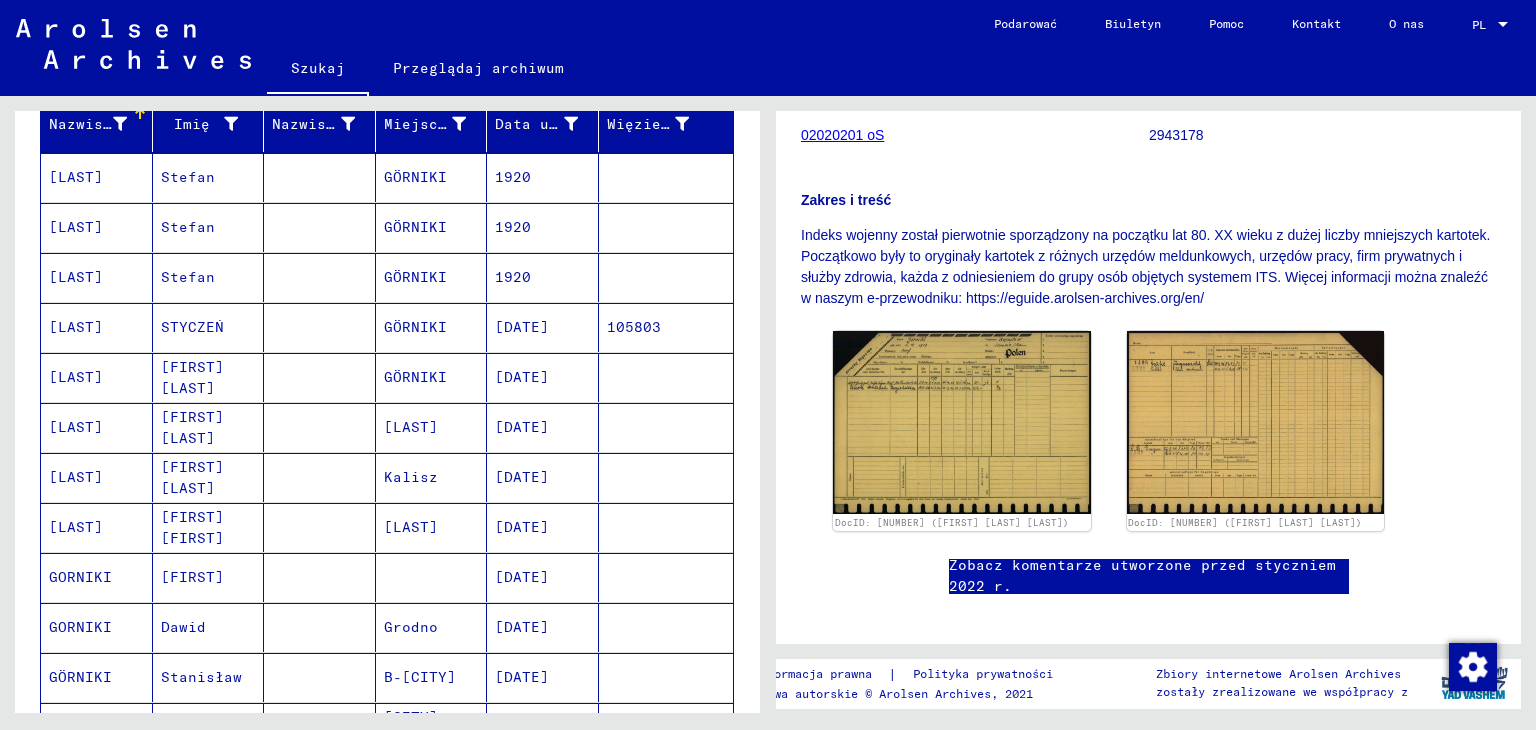 scroll, scrollTop: 208, scrollLeft: 0, axis: vertical 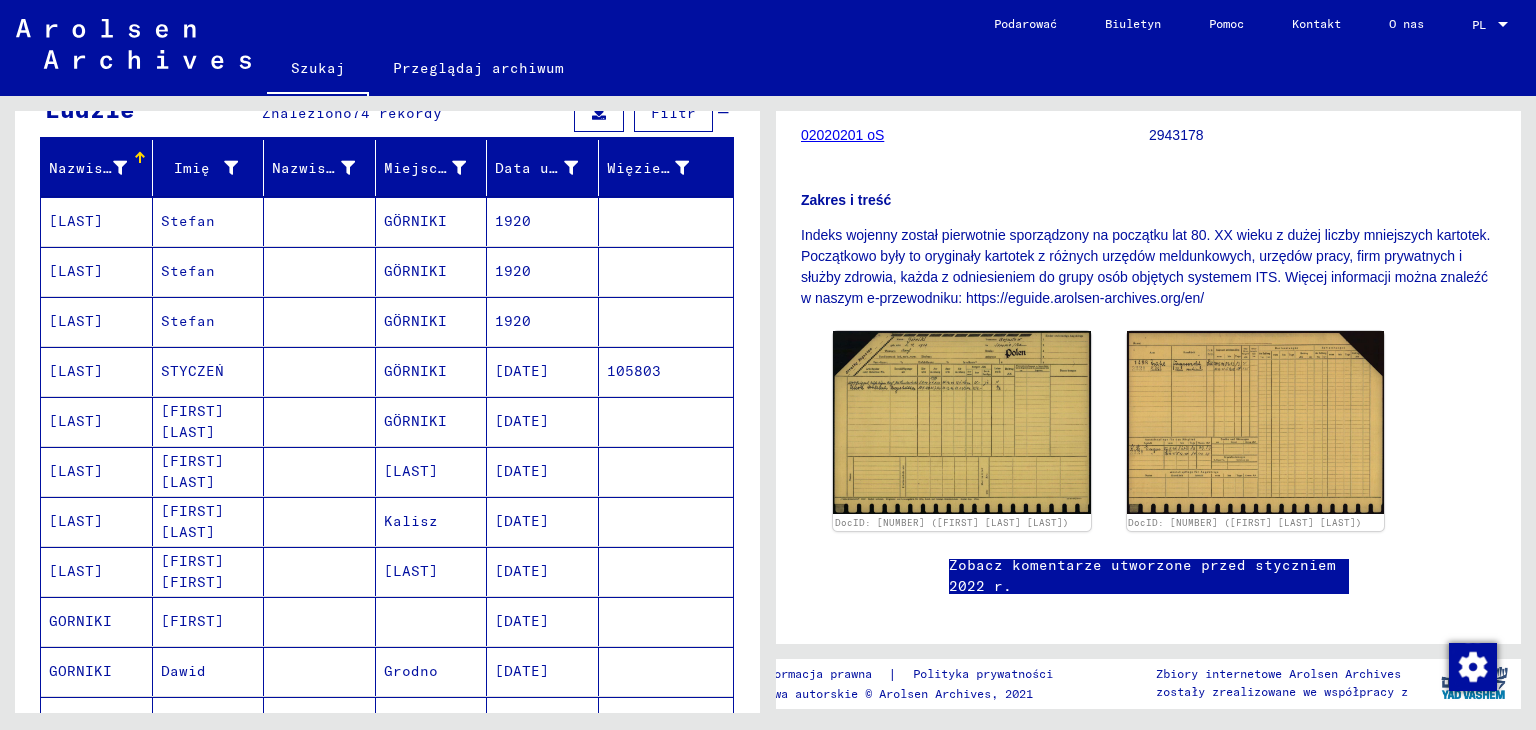 click on "[LAST]" at bounding box center (97, 471) 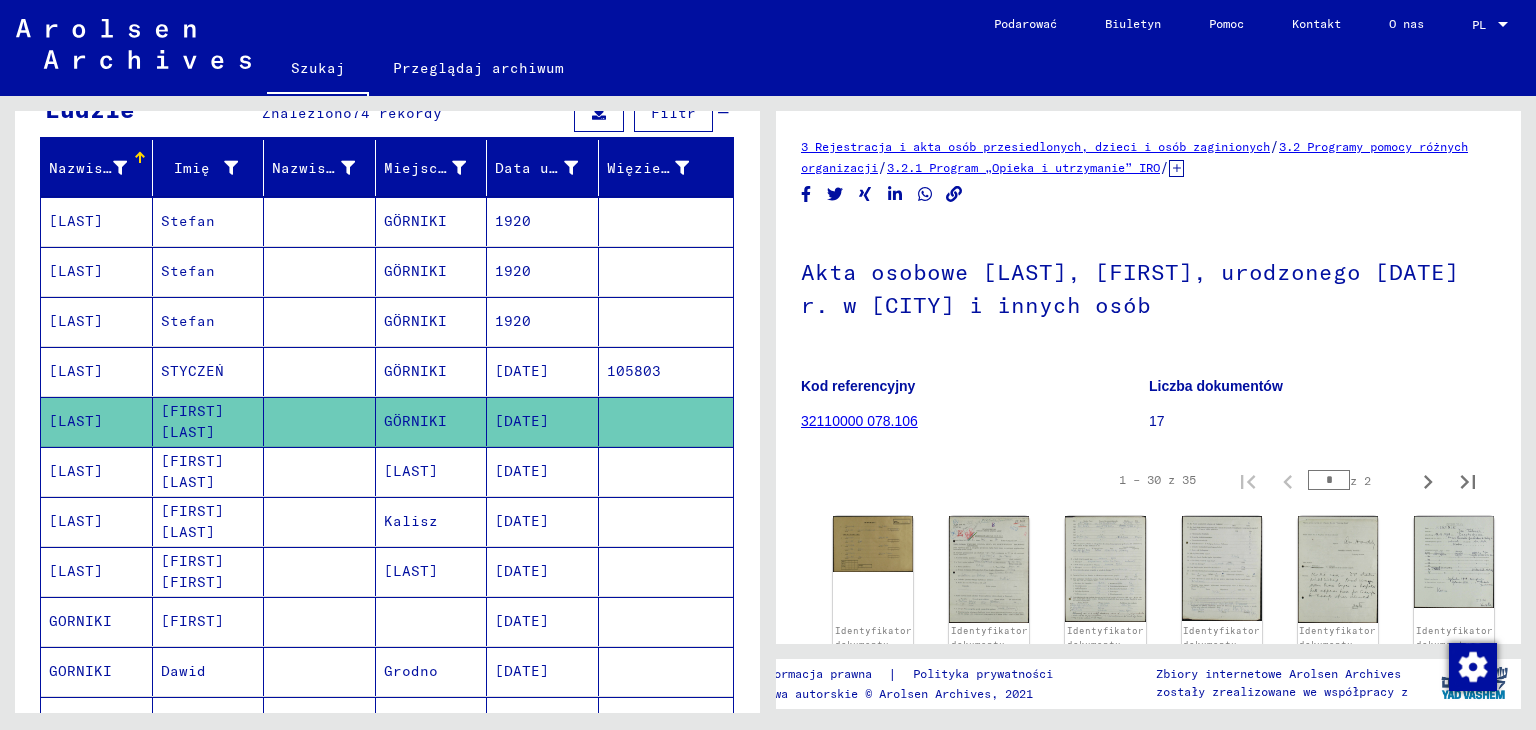 scroll, scrollTop: 0, scrollLeft: 0, axis: both 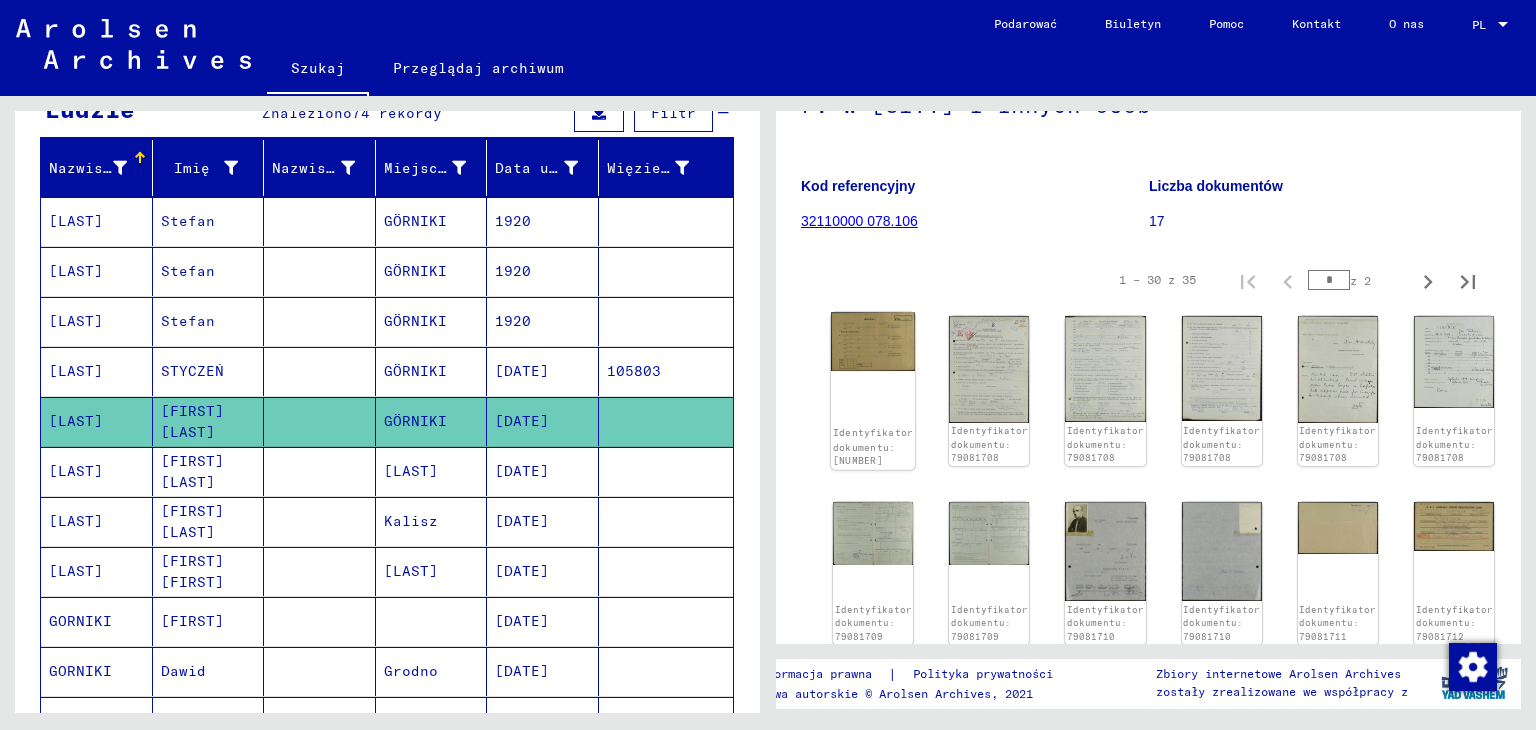 click 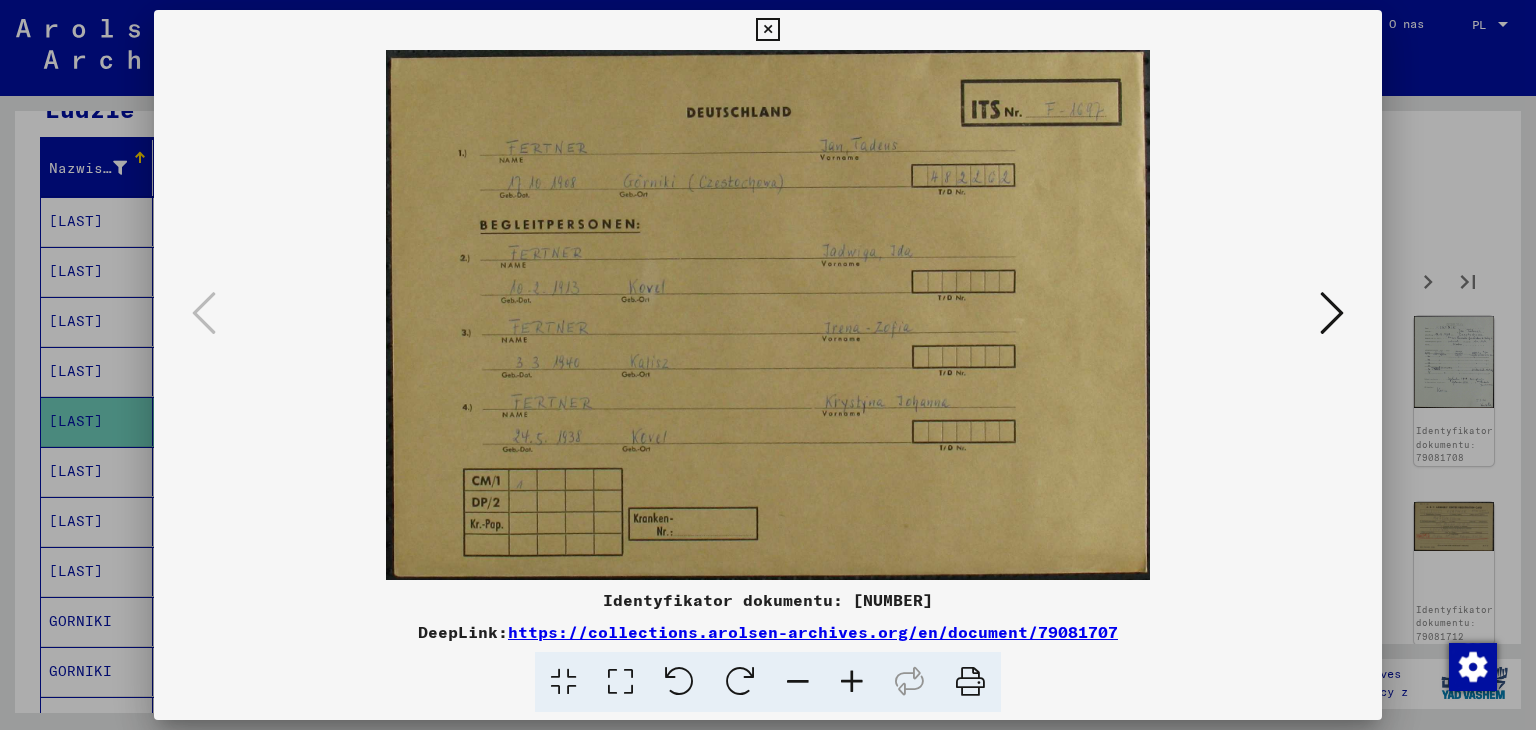 click at bounding box center [767, 30] 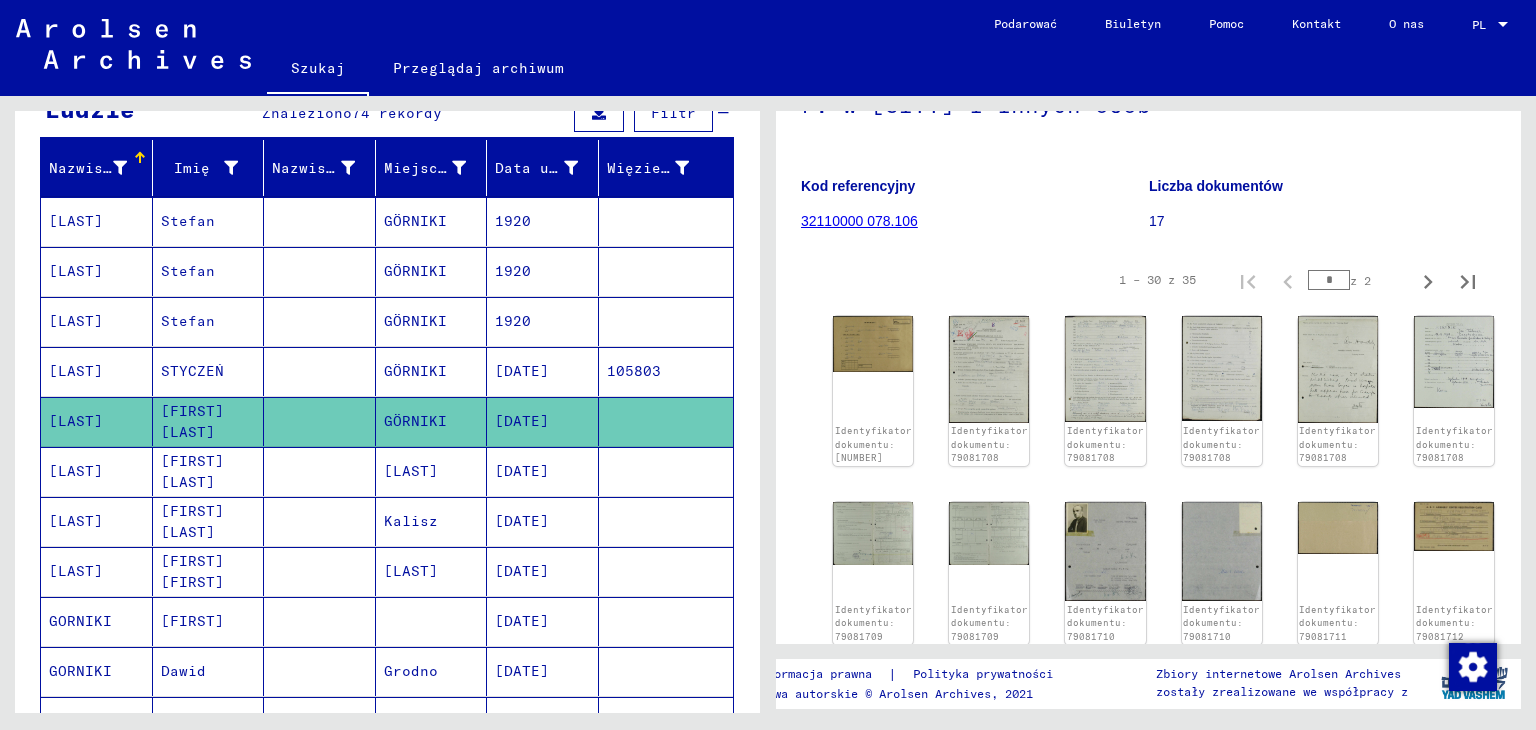 click on "STYCZEŃ" at bounding box center [192, 421] 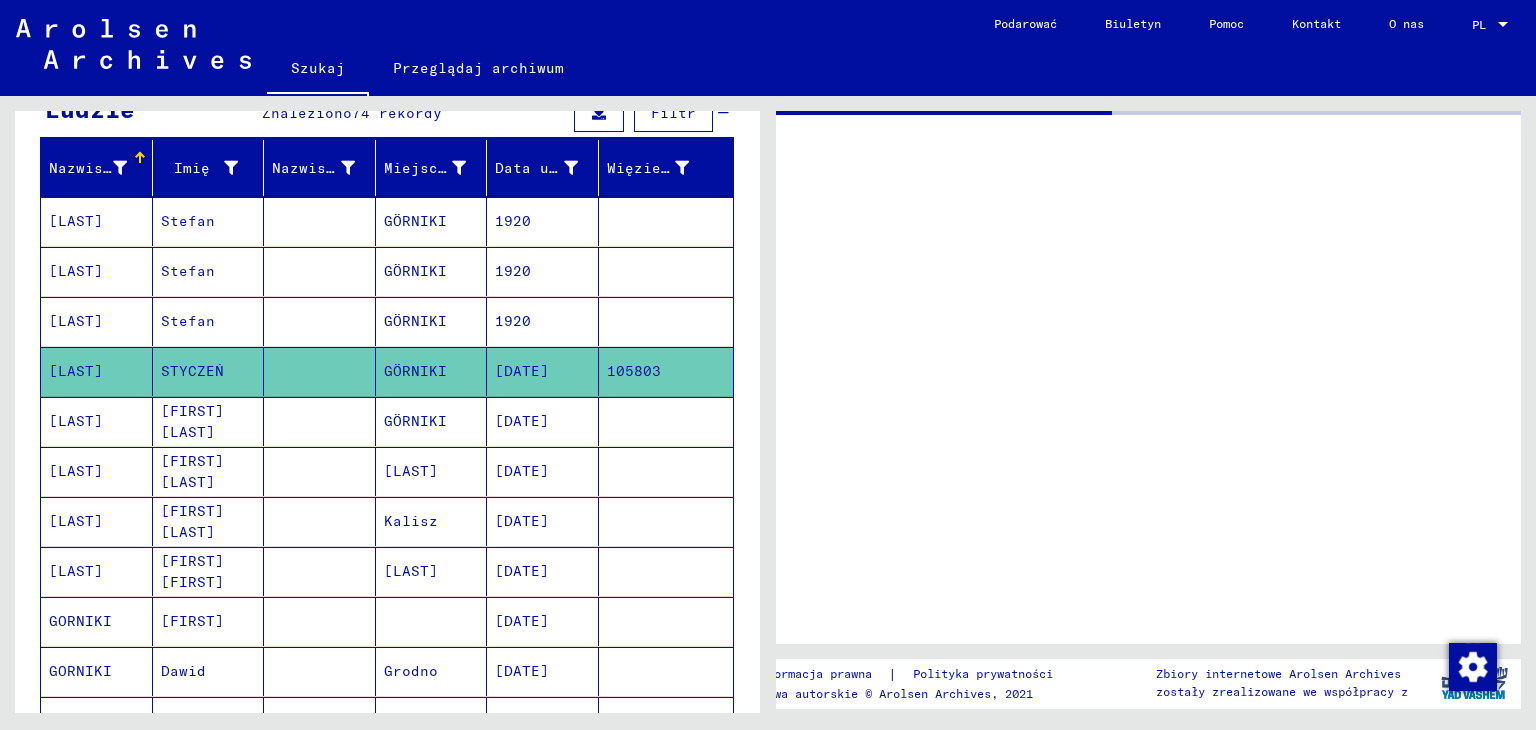 scroll, scrollTop: 0, scrollLeft: 0, axis: both 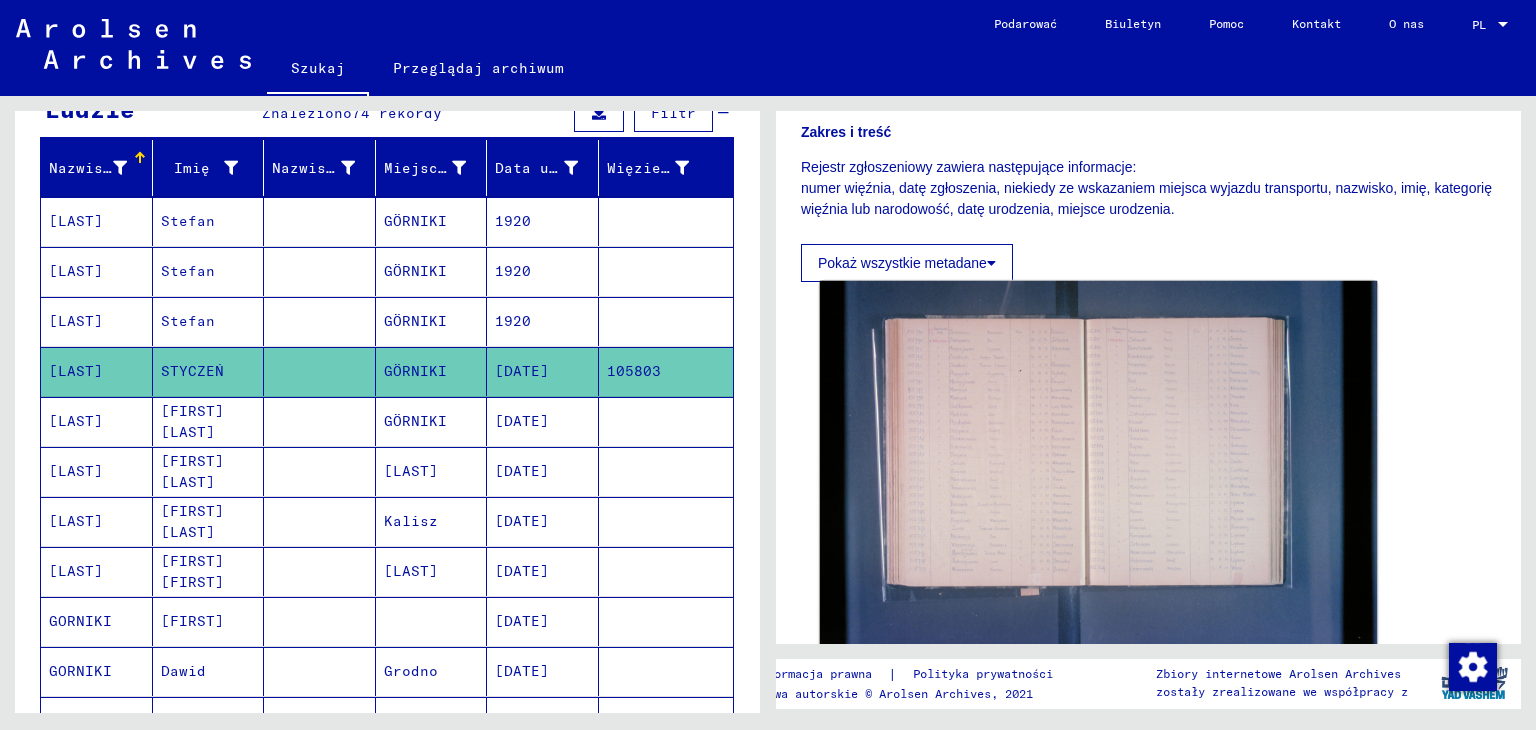 click 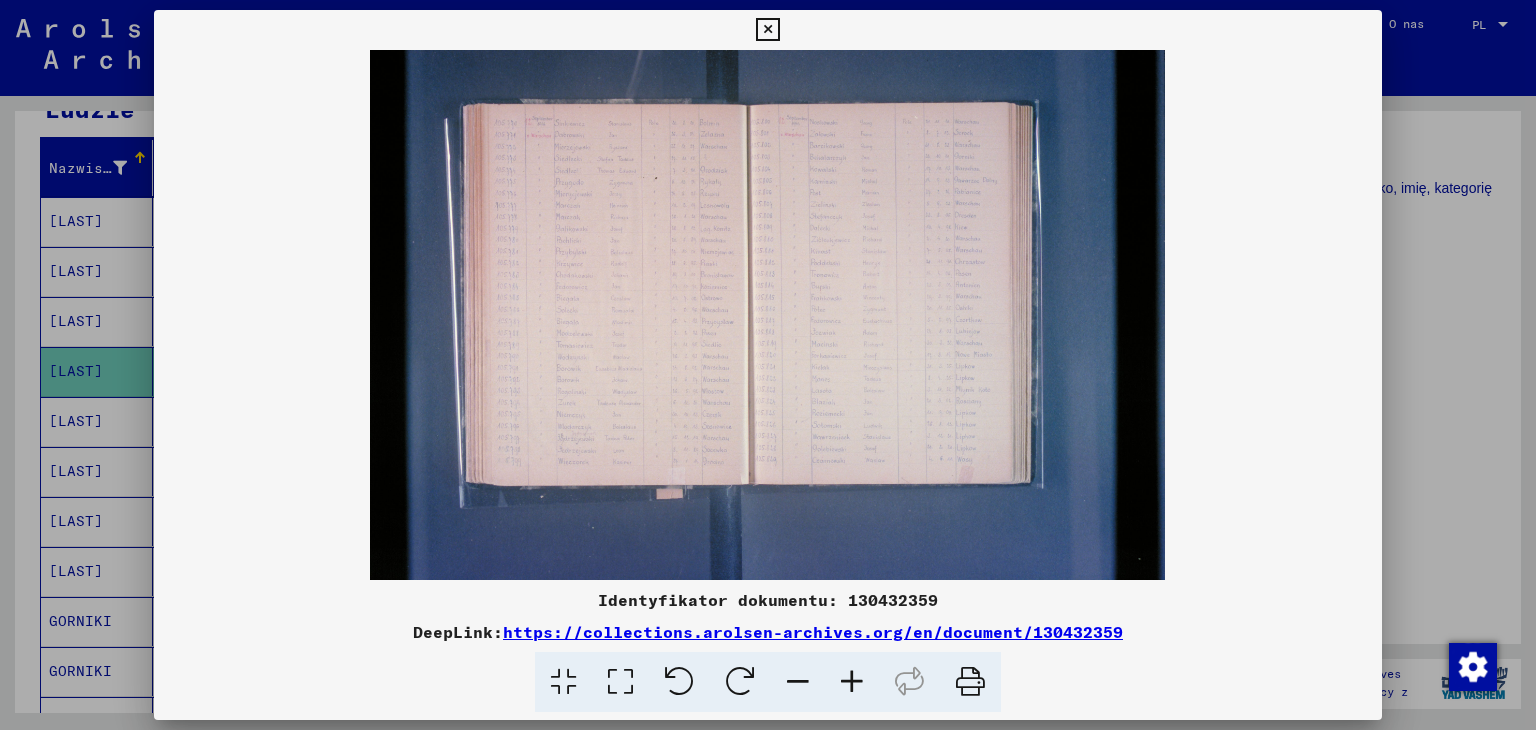 click at bounding box center (767, 30) 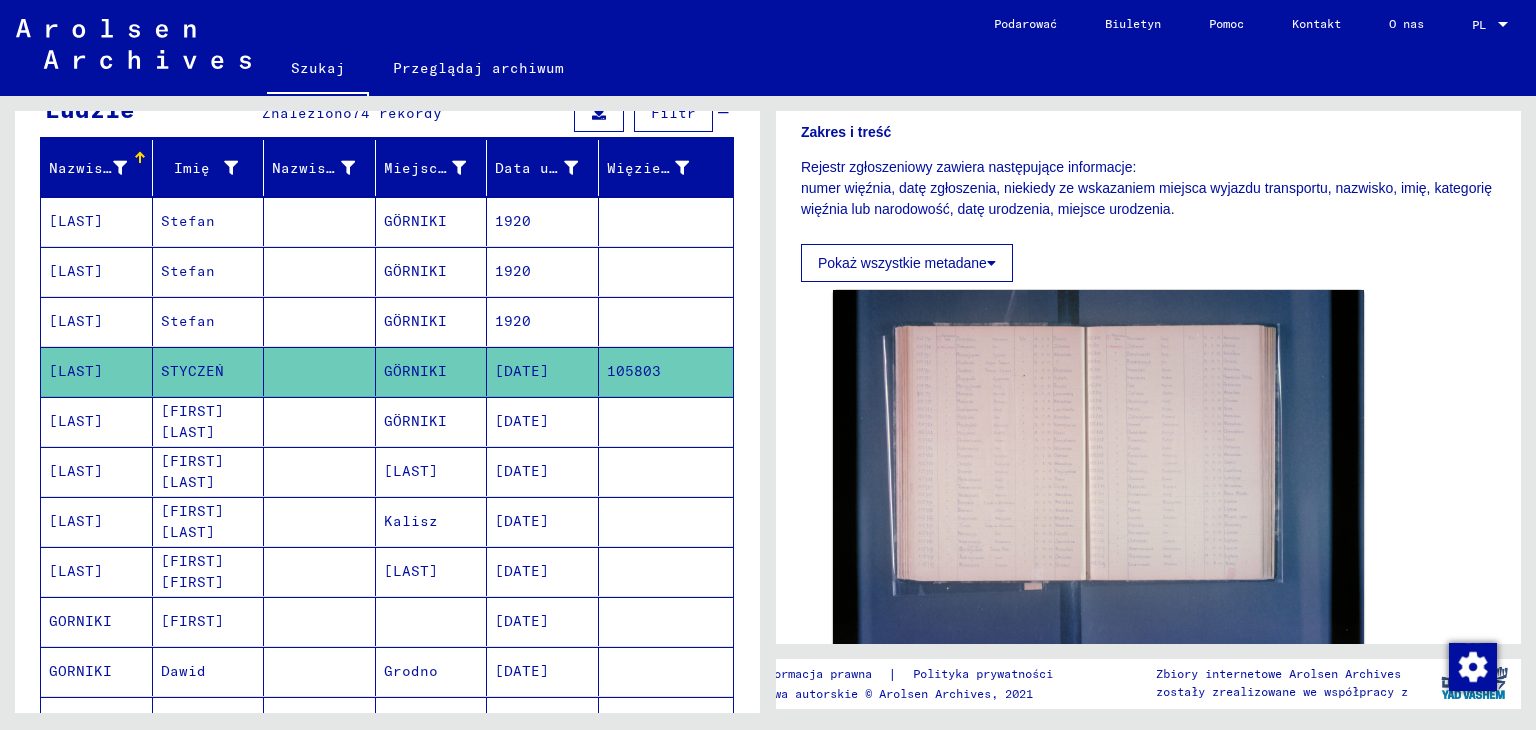 click on "GÖRNIKI" at bounding box center [415, 371] 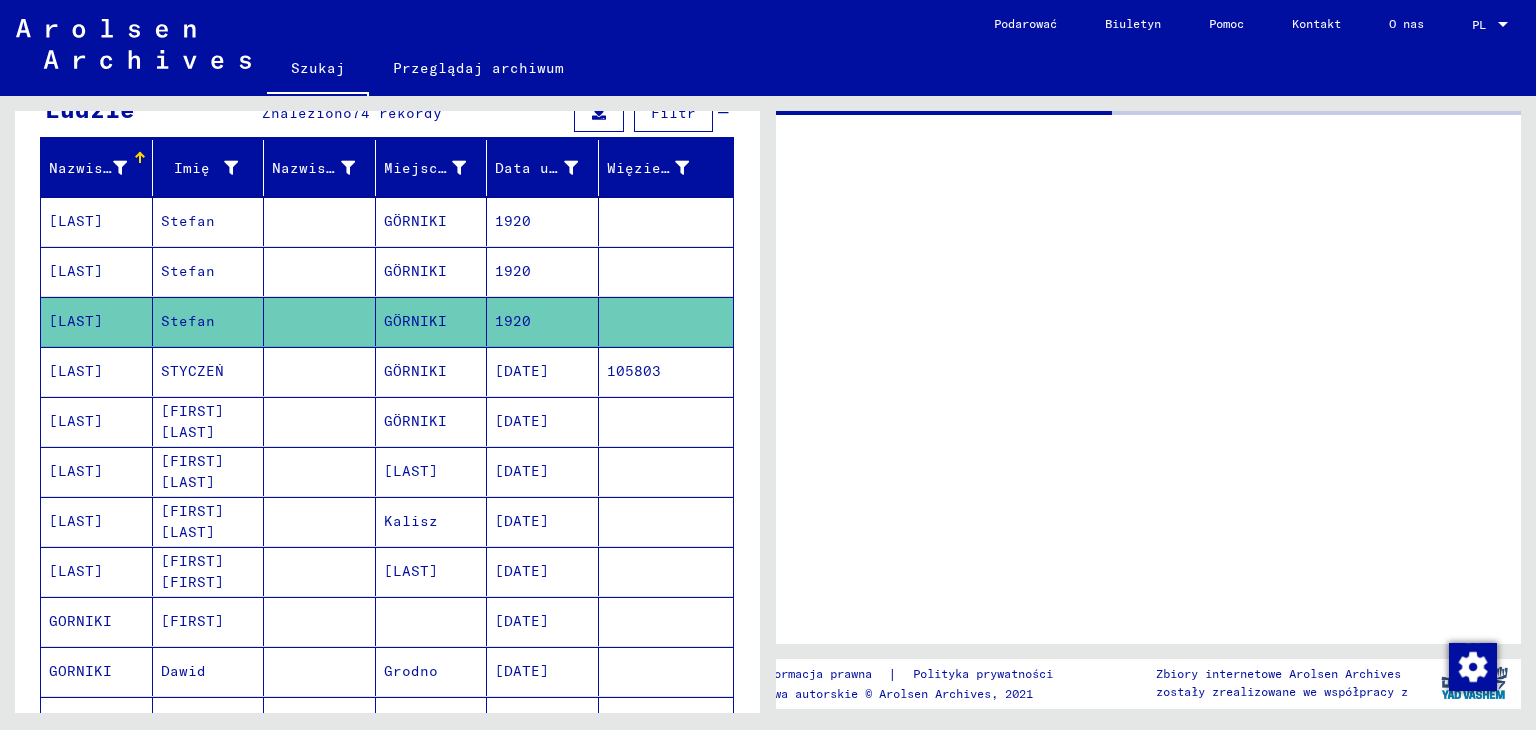 scroll, scrollTop: 0, scrollLeft: 0, axis: both 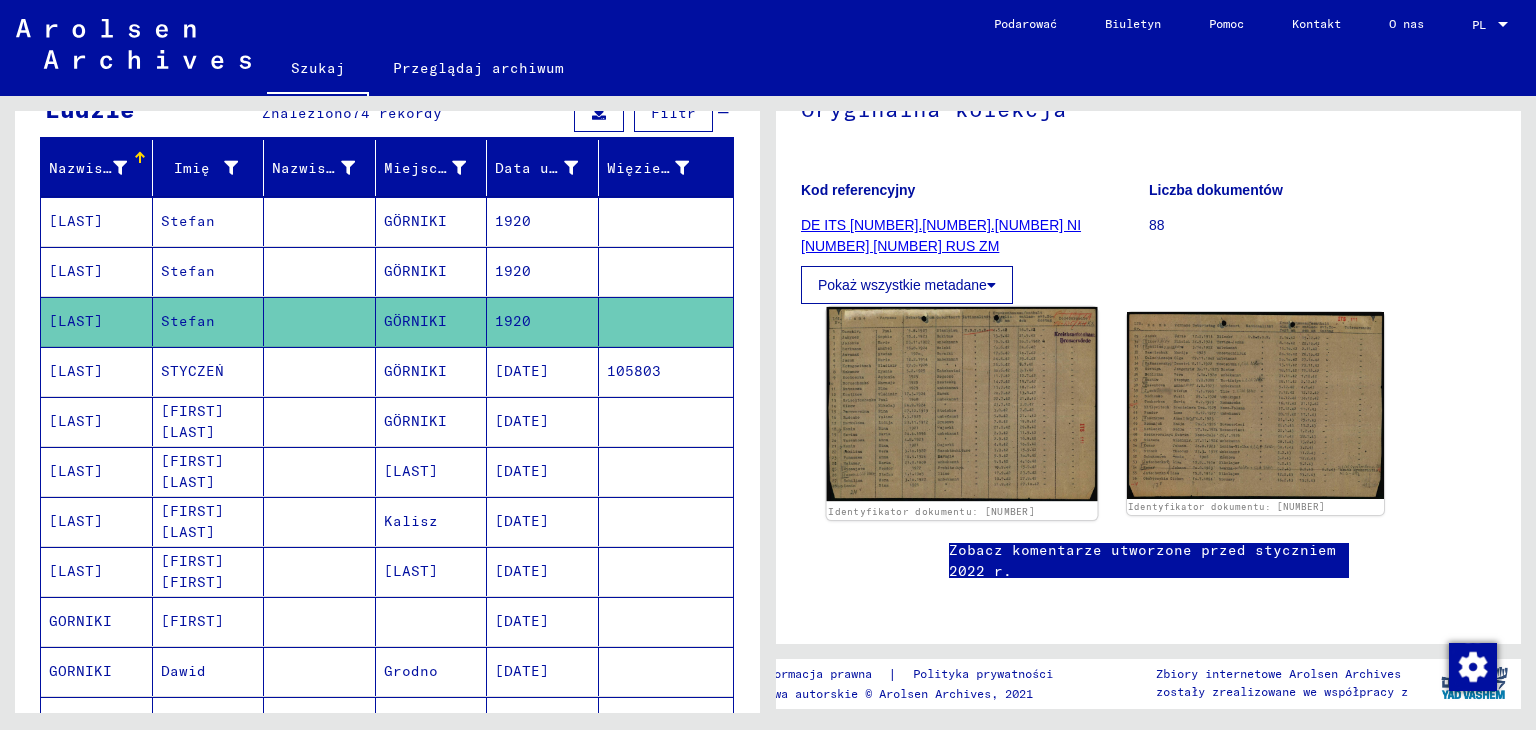 click 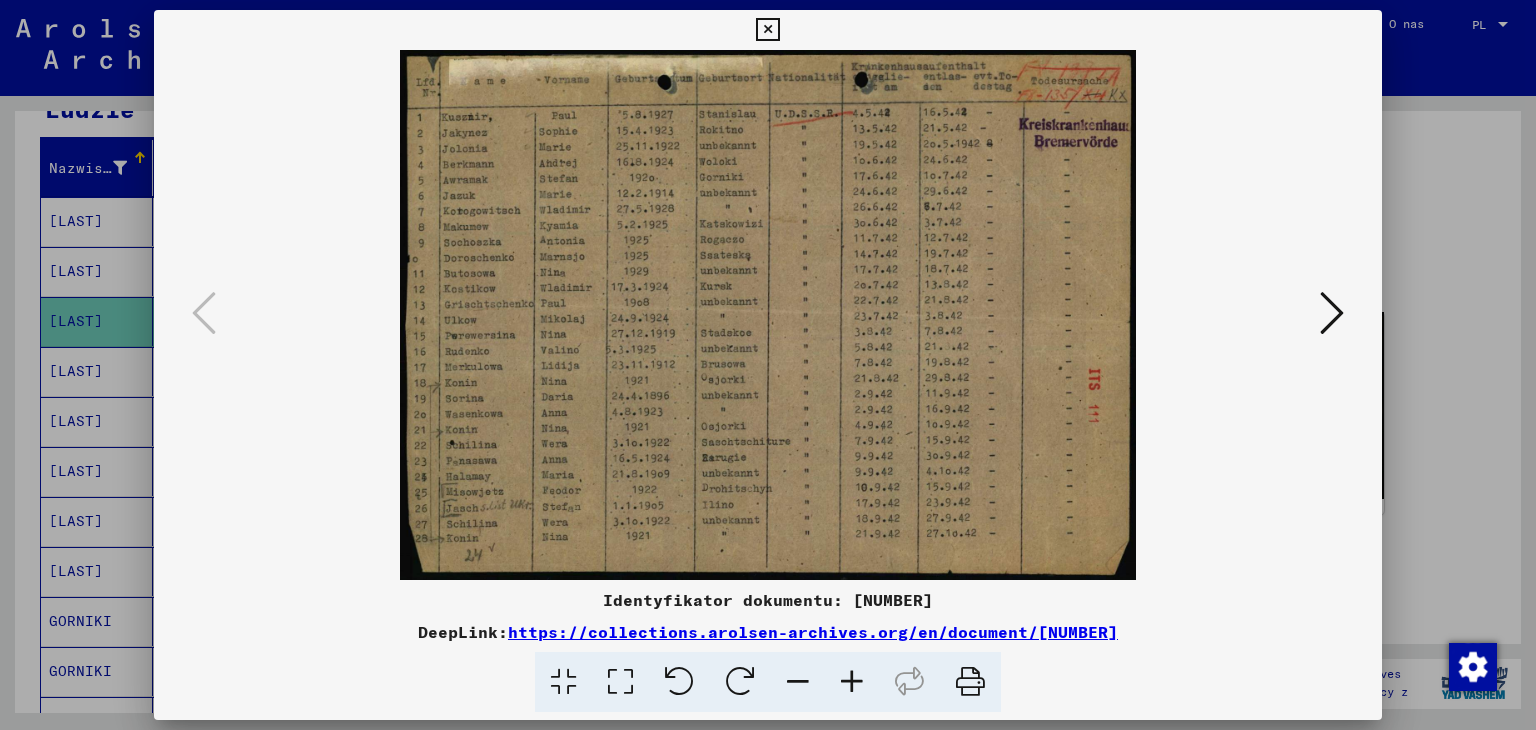 click at bounding box center [767, 30] 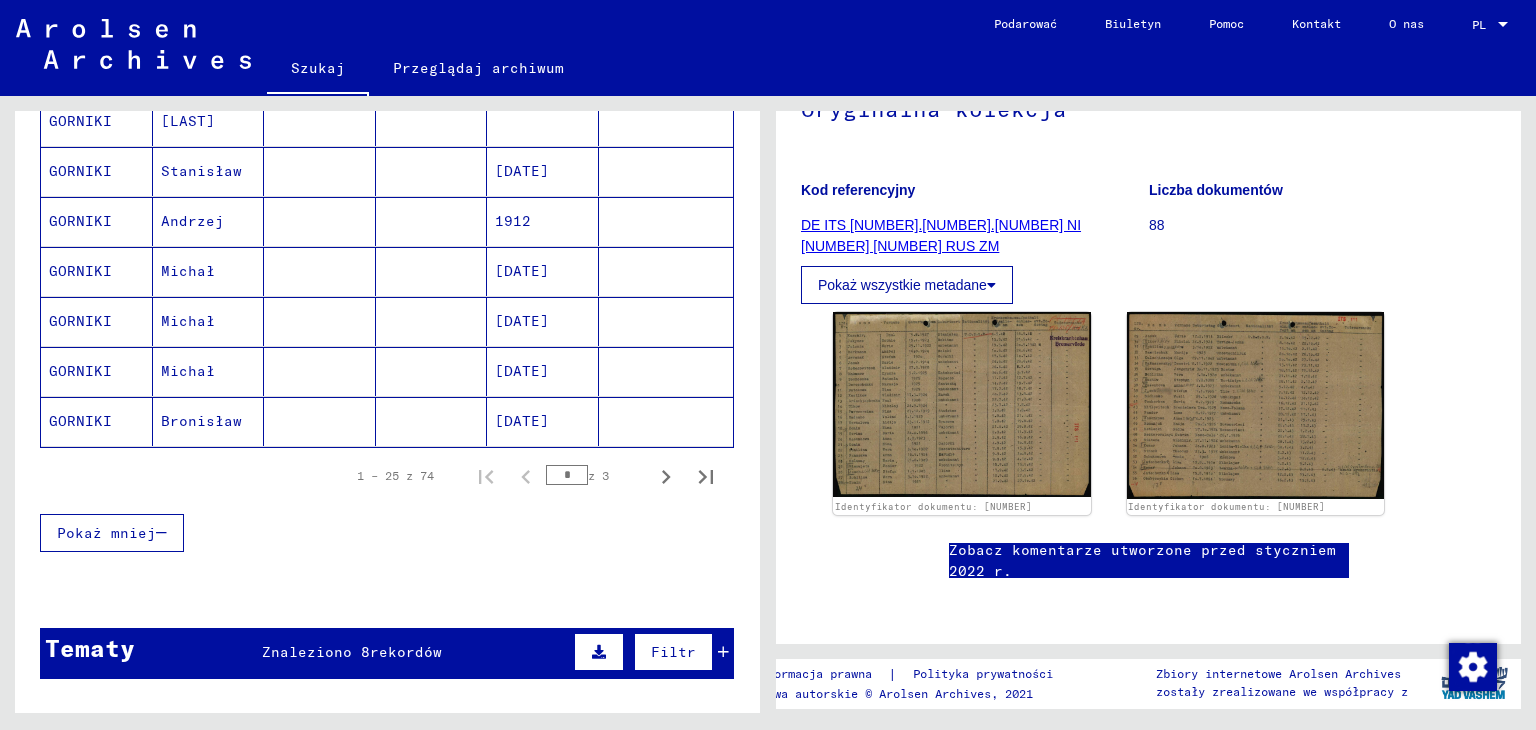 scroll, scrollTop: 1308, scrollLeft: 0, axis: vertical 